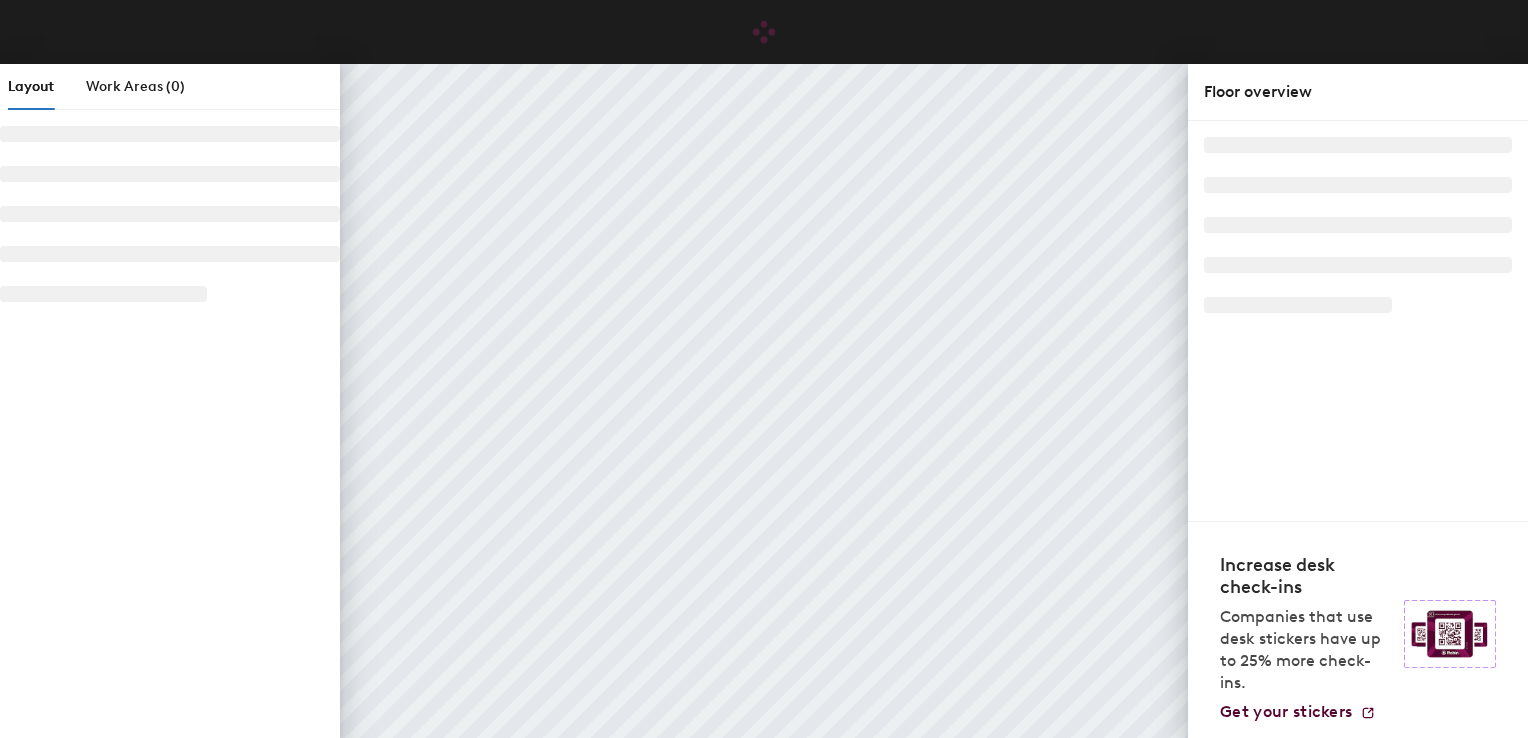 scroll, scrollTop: 0, scrollLeft: 0, axis: both 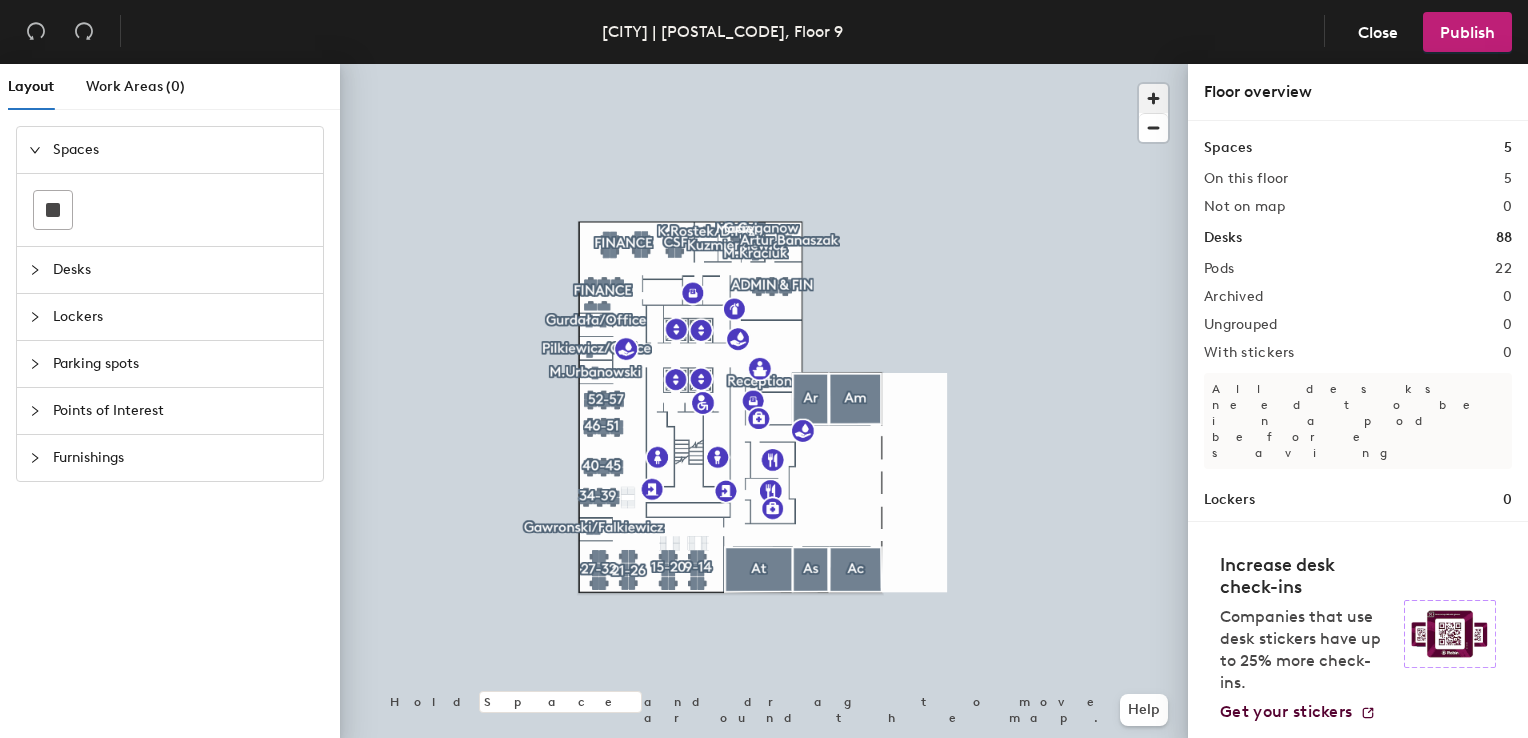 click at bounding box center [1153, 98] 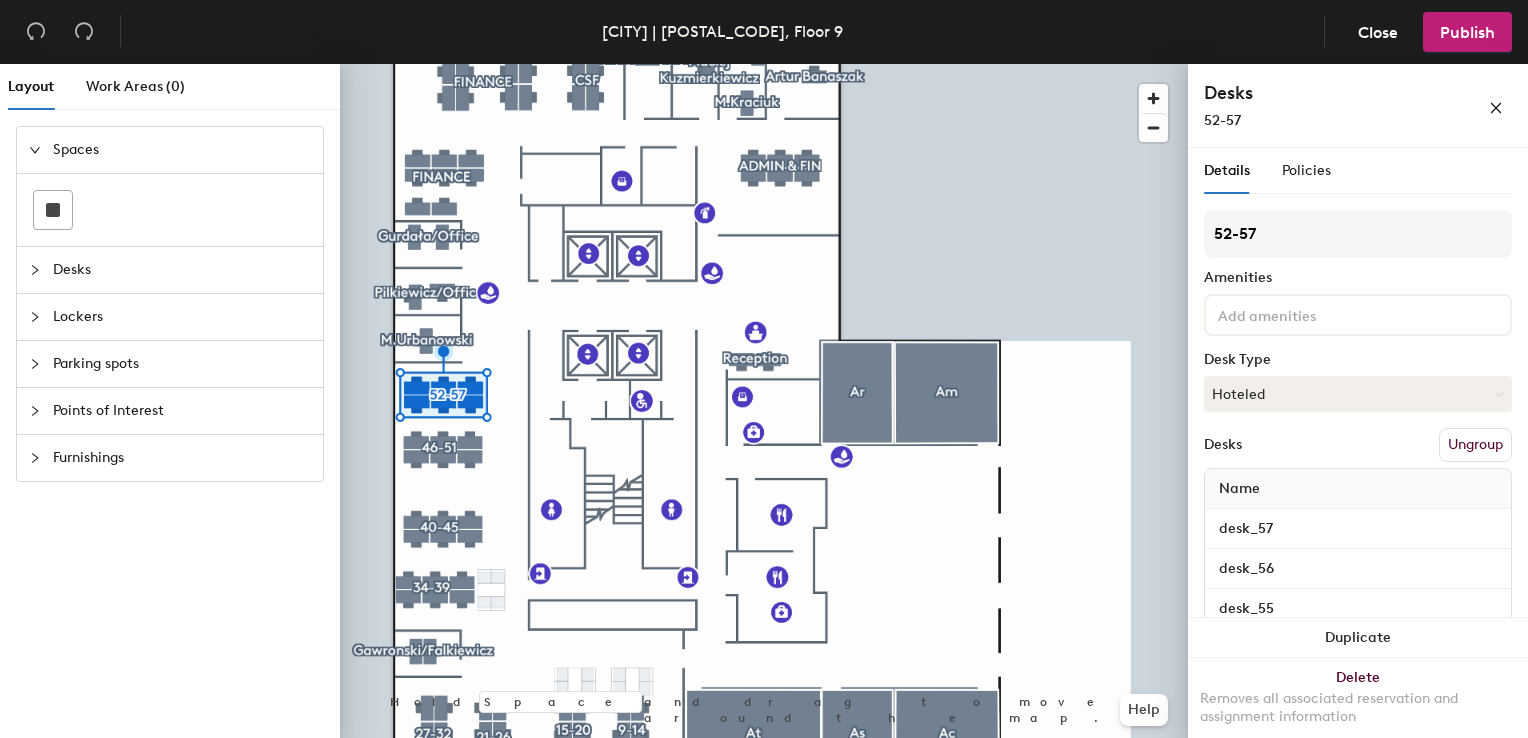 scroll, scrollTop: 0, scrollLeft: 0, axis: both 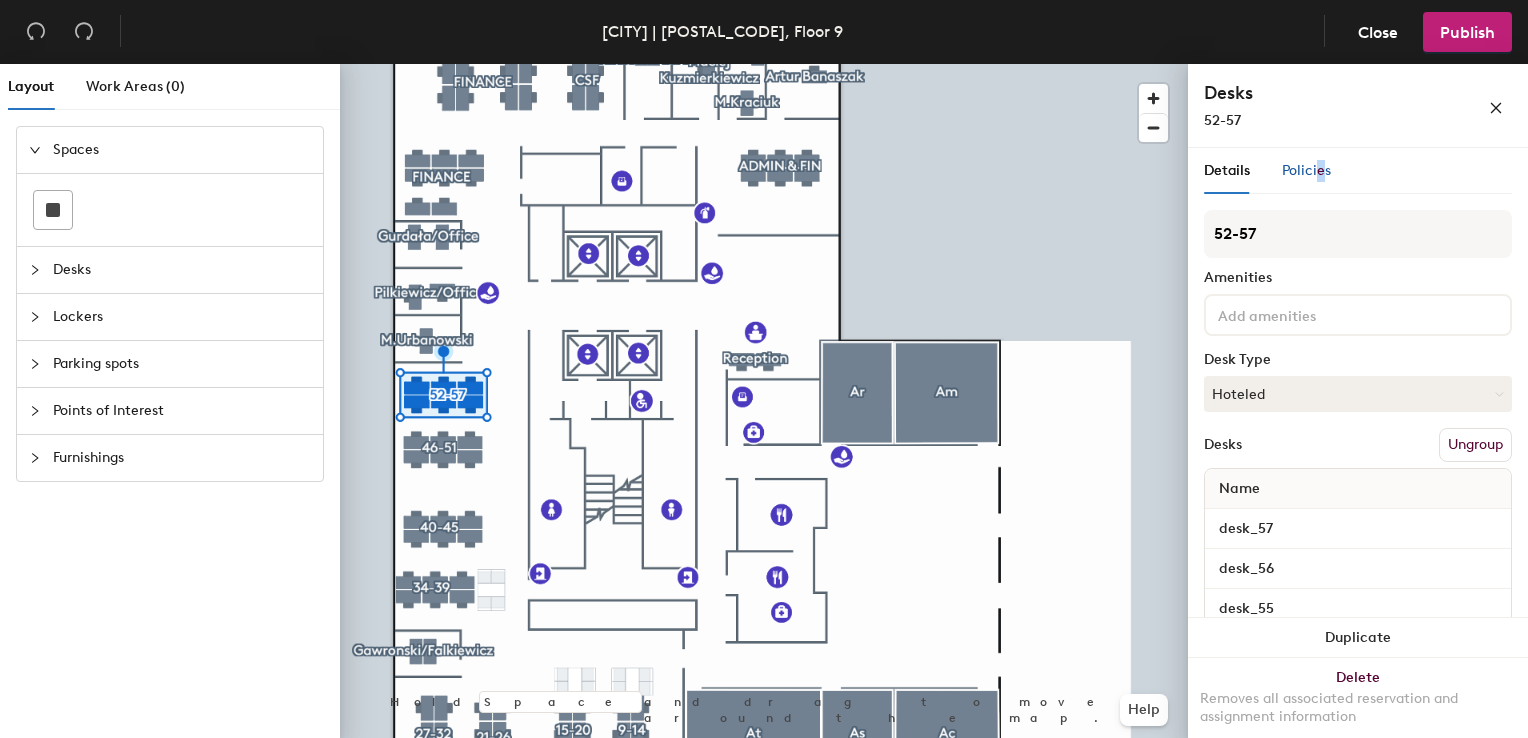 click on "Policies" at bounding box center [1306, 170] 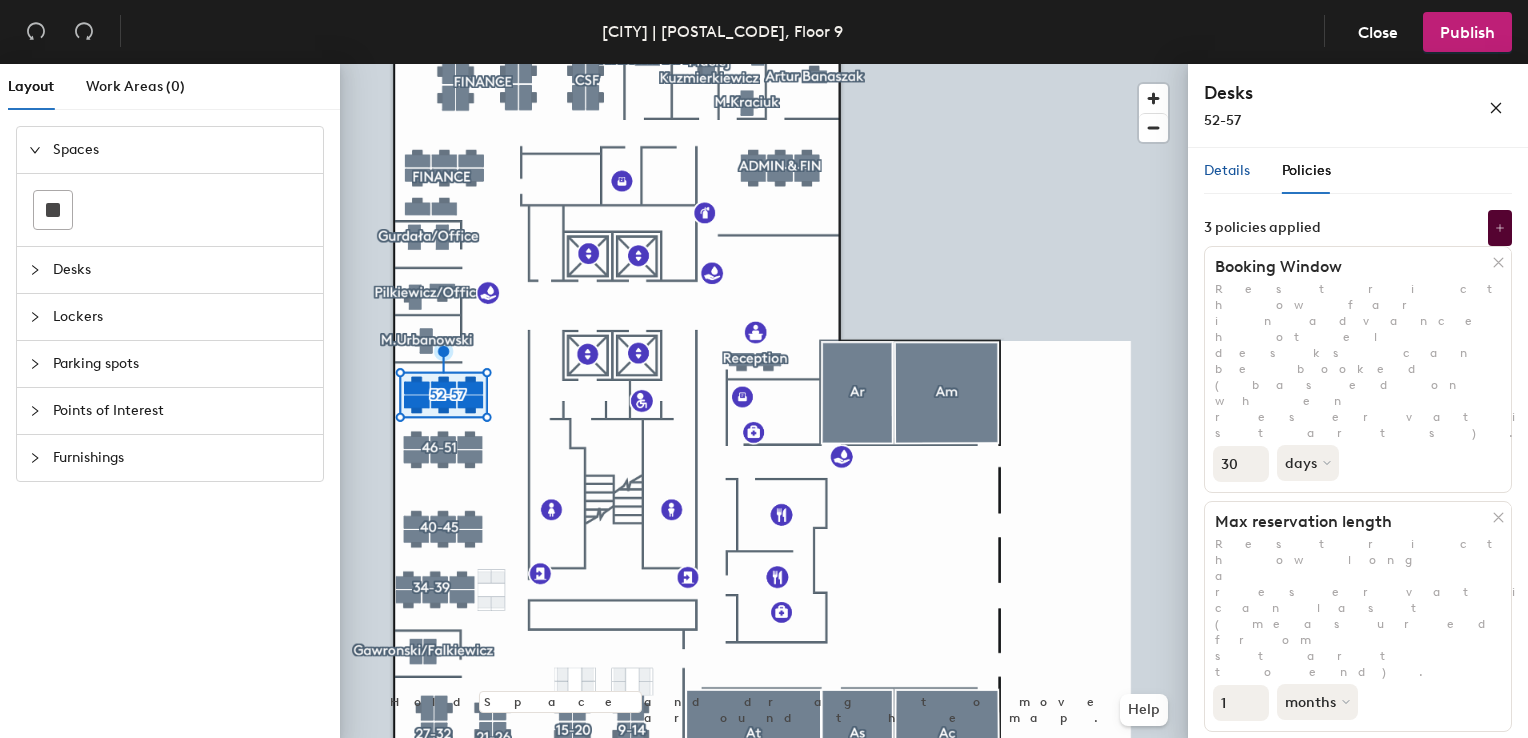 click on "Details" at bounding box center [1227, 170] 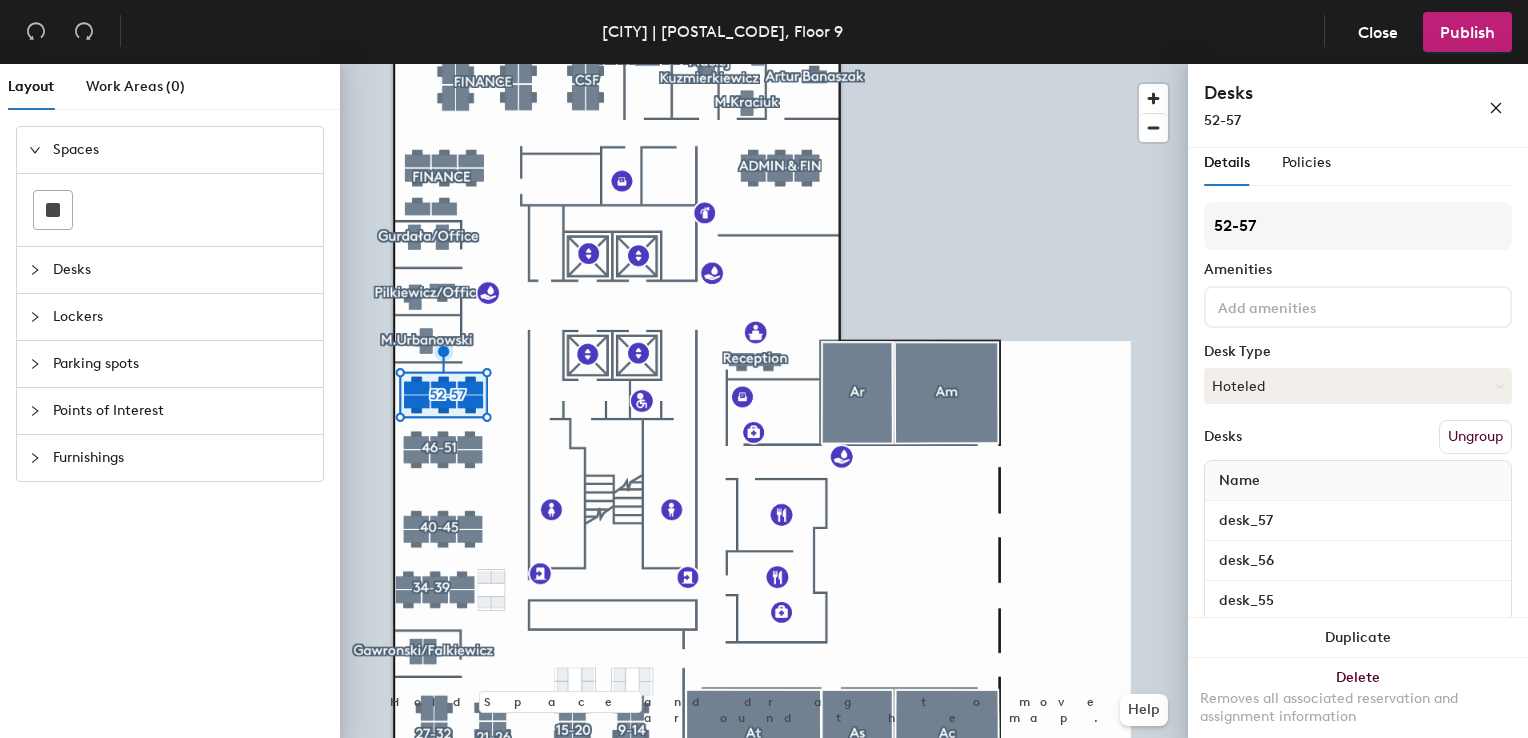 scroll, scrollTop: 0, scrollLeft: 0, axis: both 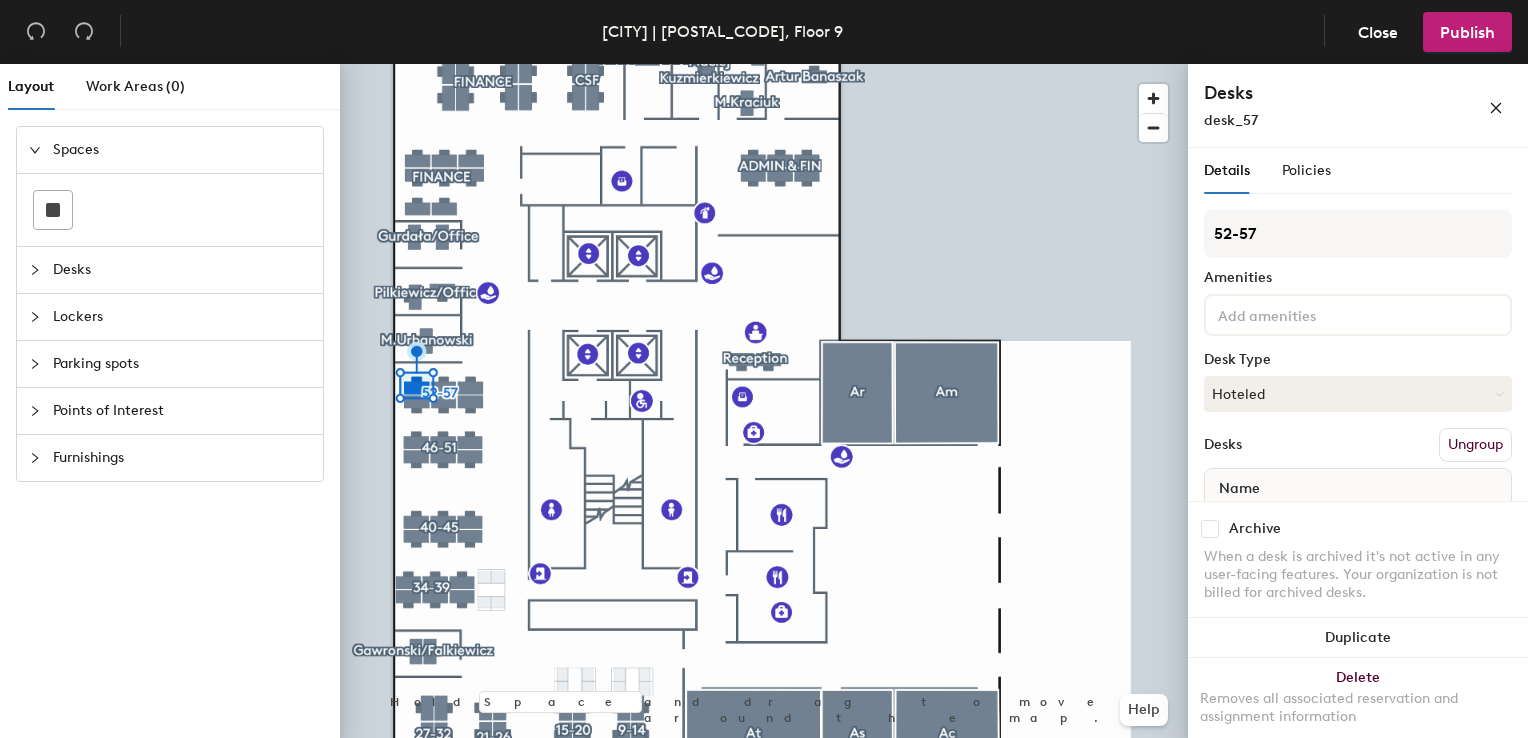 click at bounding box center (1210, 529) 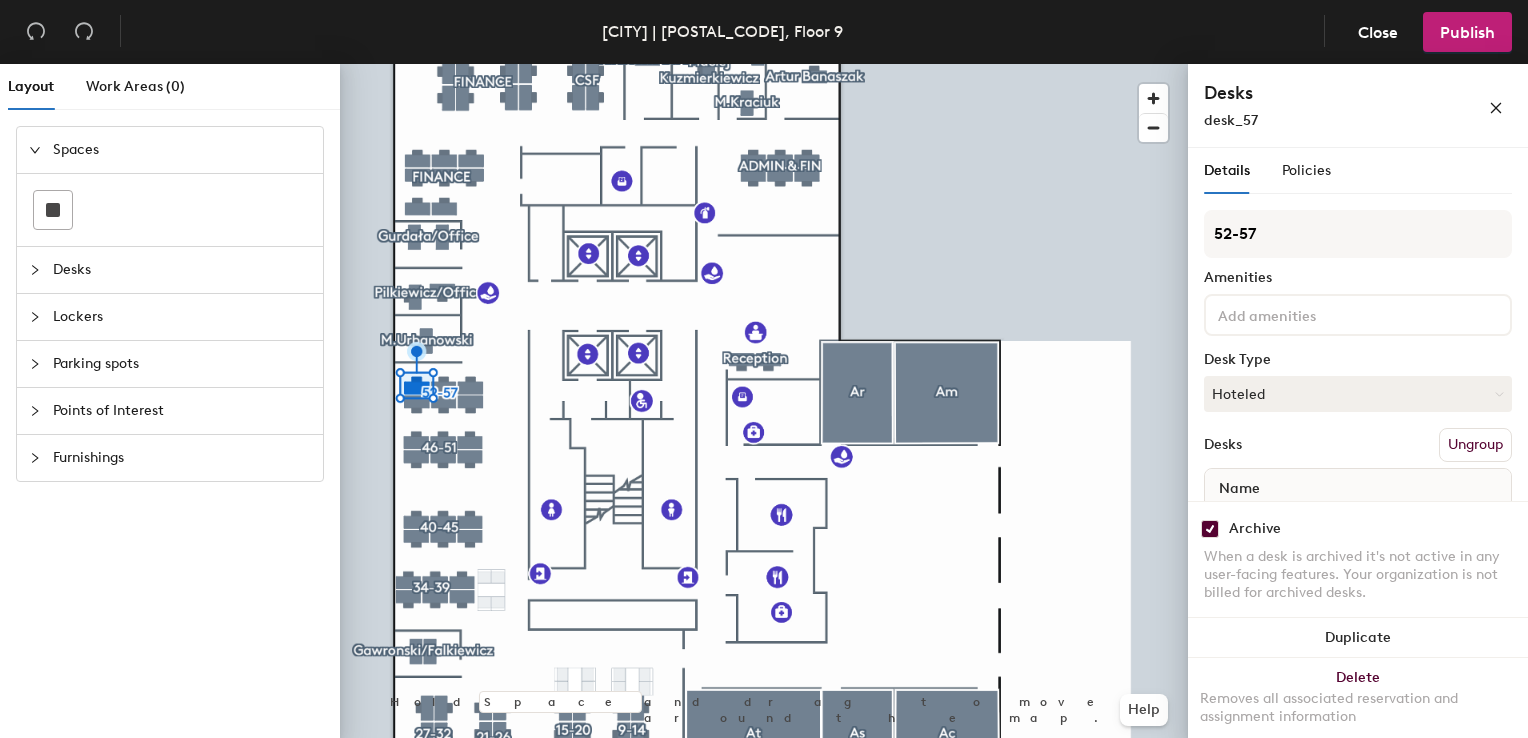 checkbox on "[BOOLEAN]" 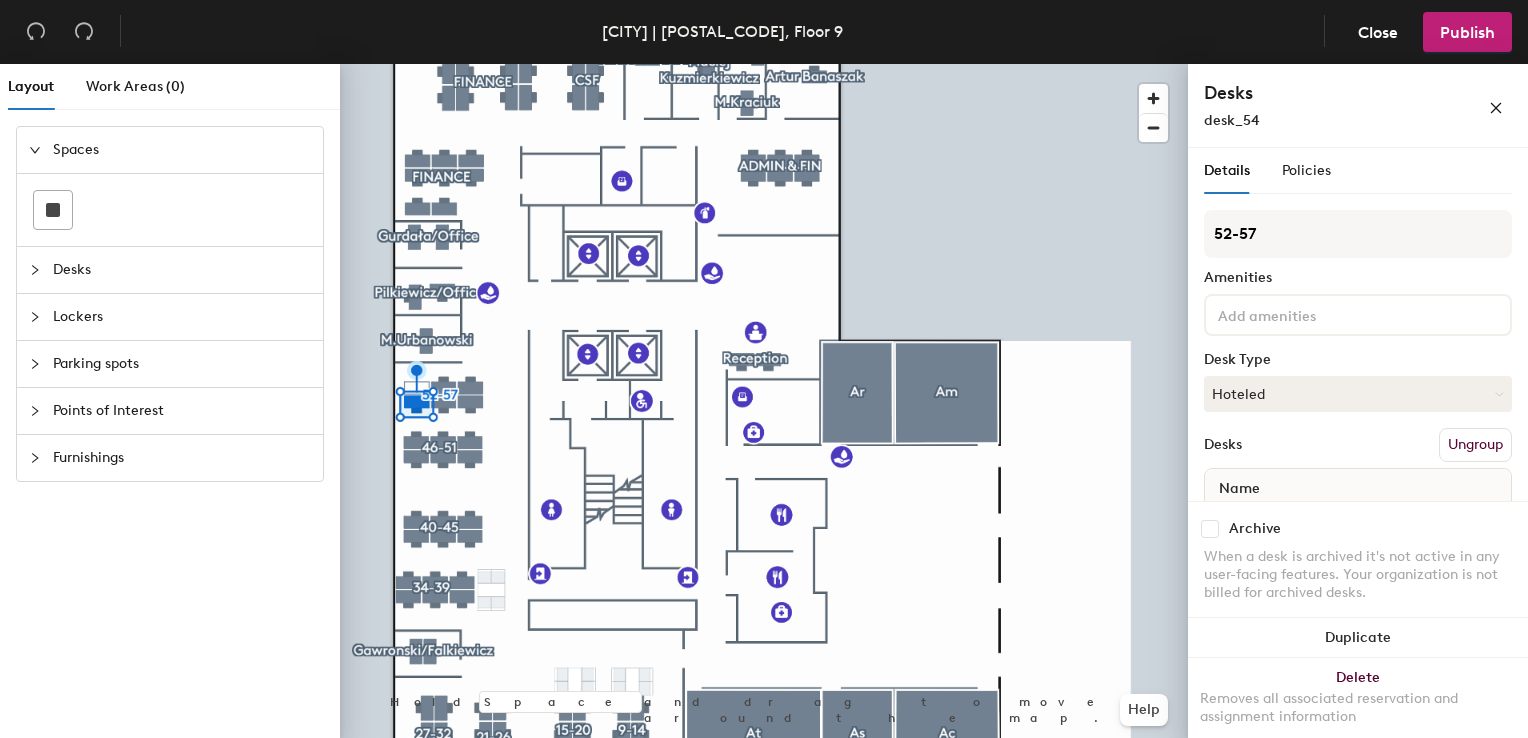 click at bounding box center (1210, 529) 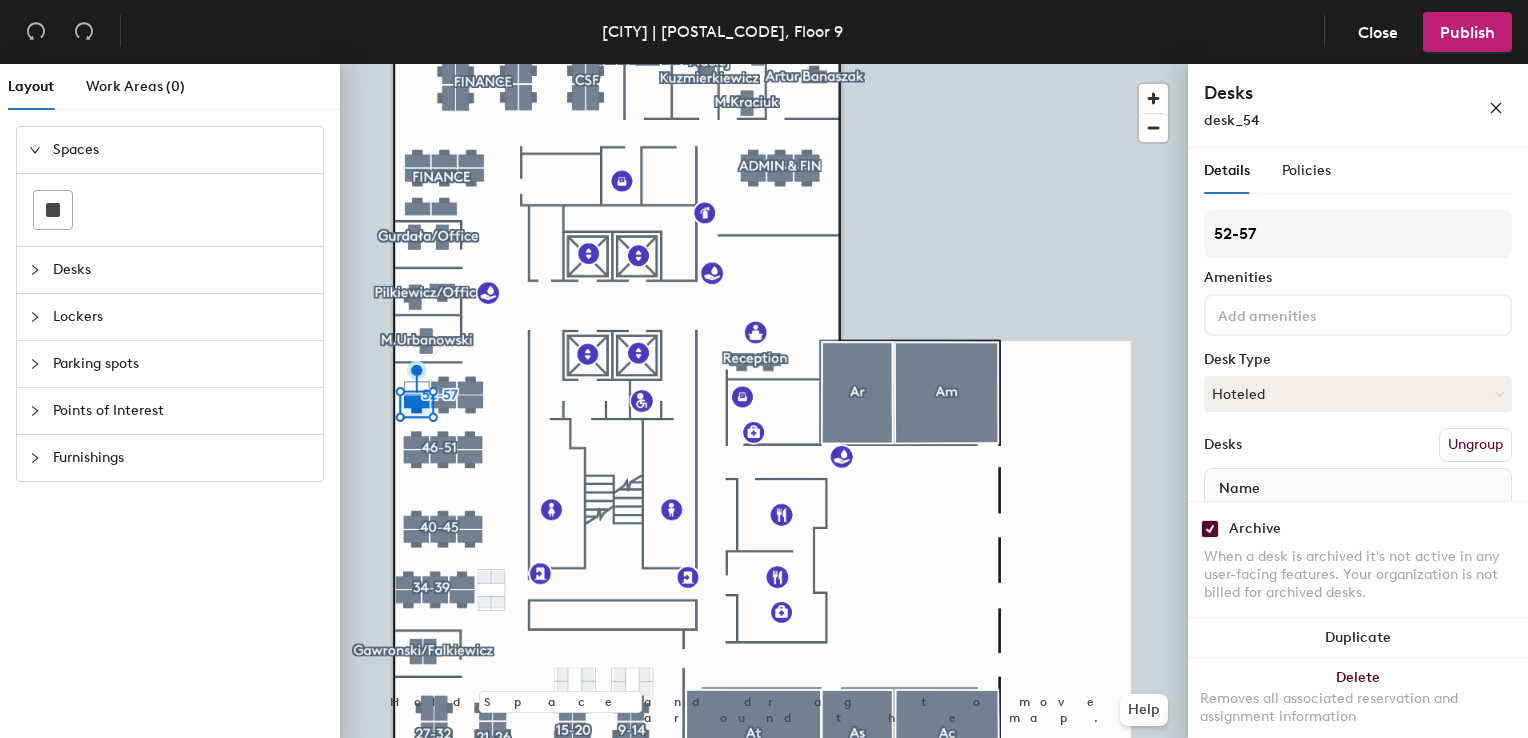 checkbox on "[BOOLEAN]" 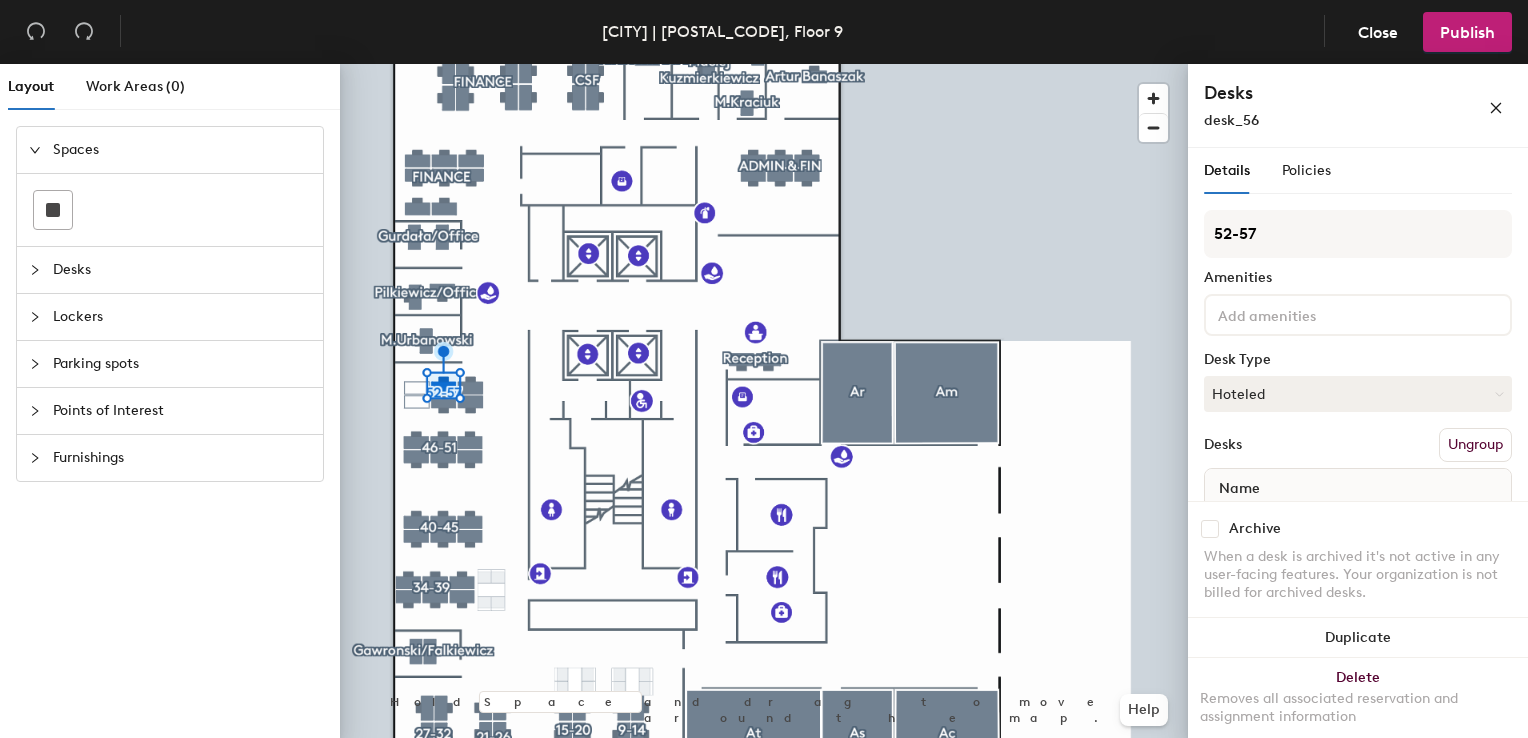 click at bounding box center (1210, 529) 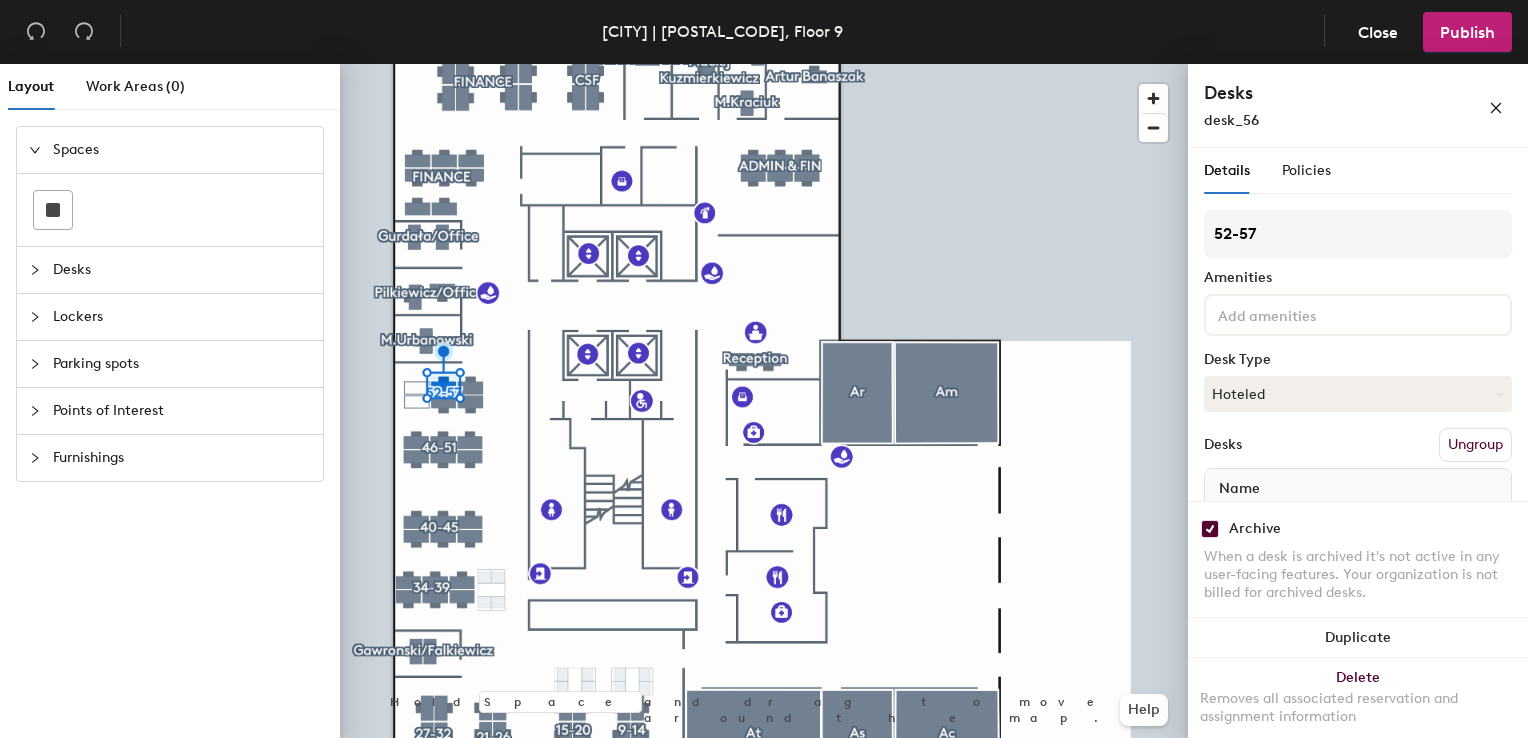 checkbox on "[BOOLEAN]" 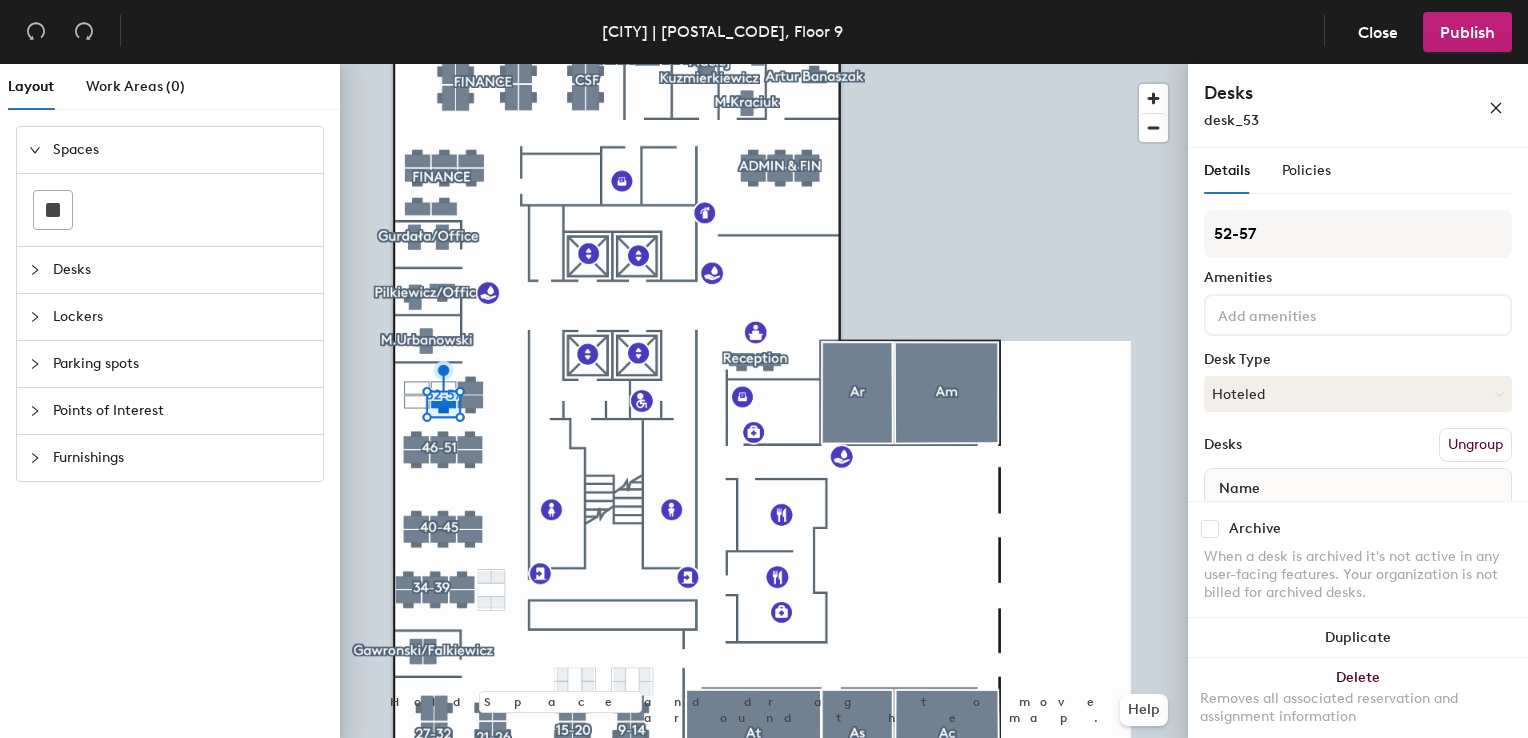 click at bounding box center (1210, 529) 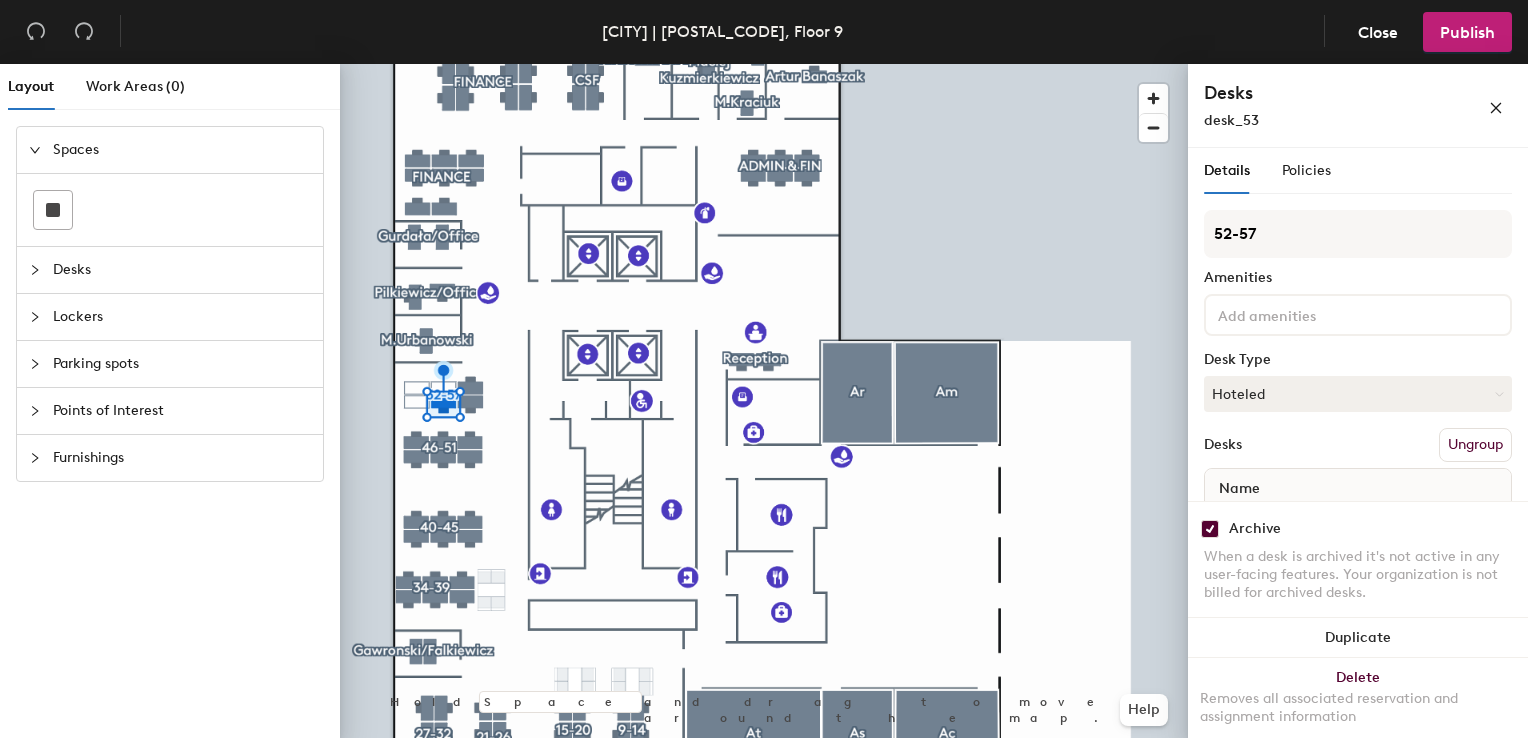 checkbox on "[BOOLEAN]" 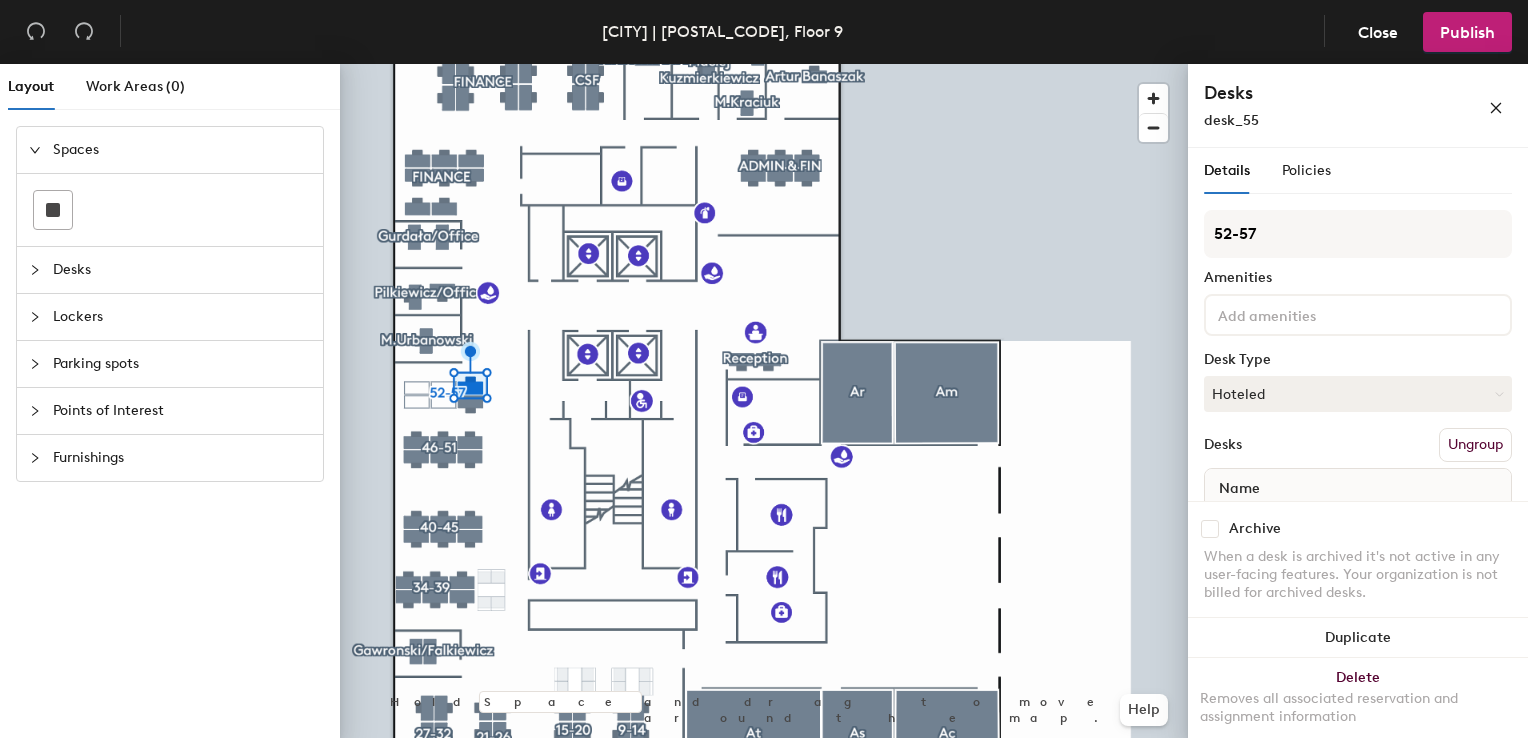 click at bounding box center [1210, 529] 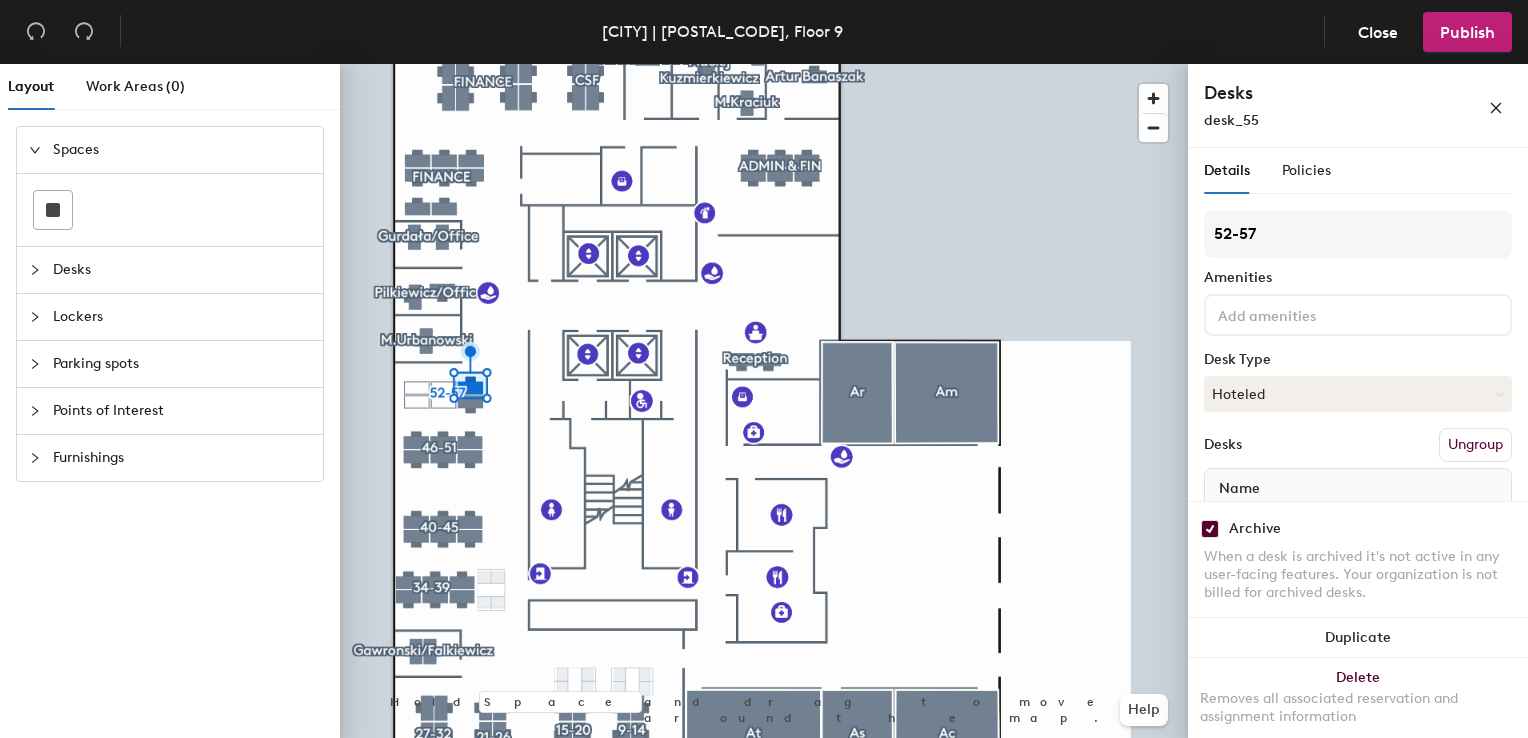checkbox on "[BOOLEAN]" 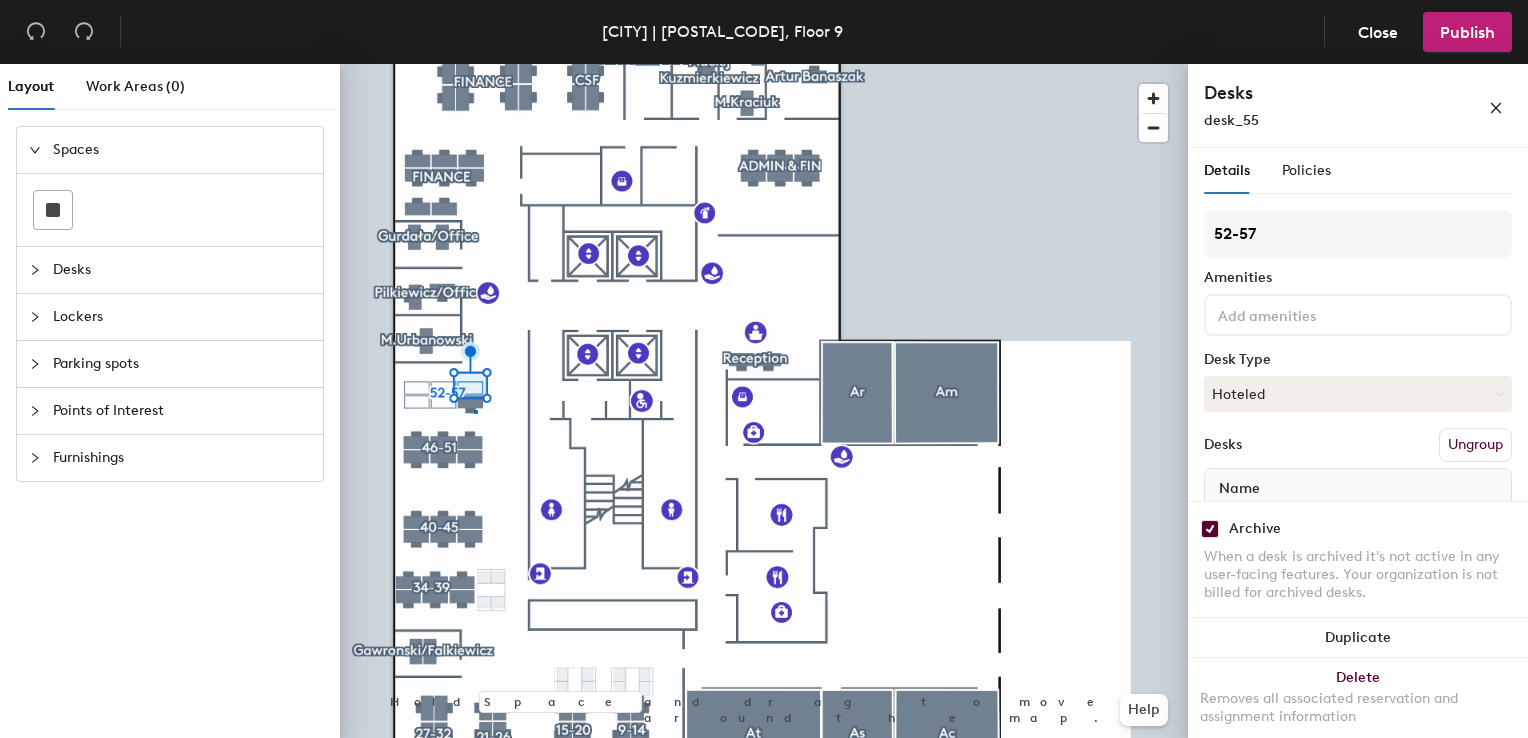 click at bounding box center [764, 64] 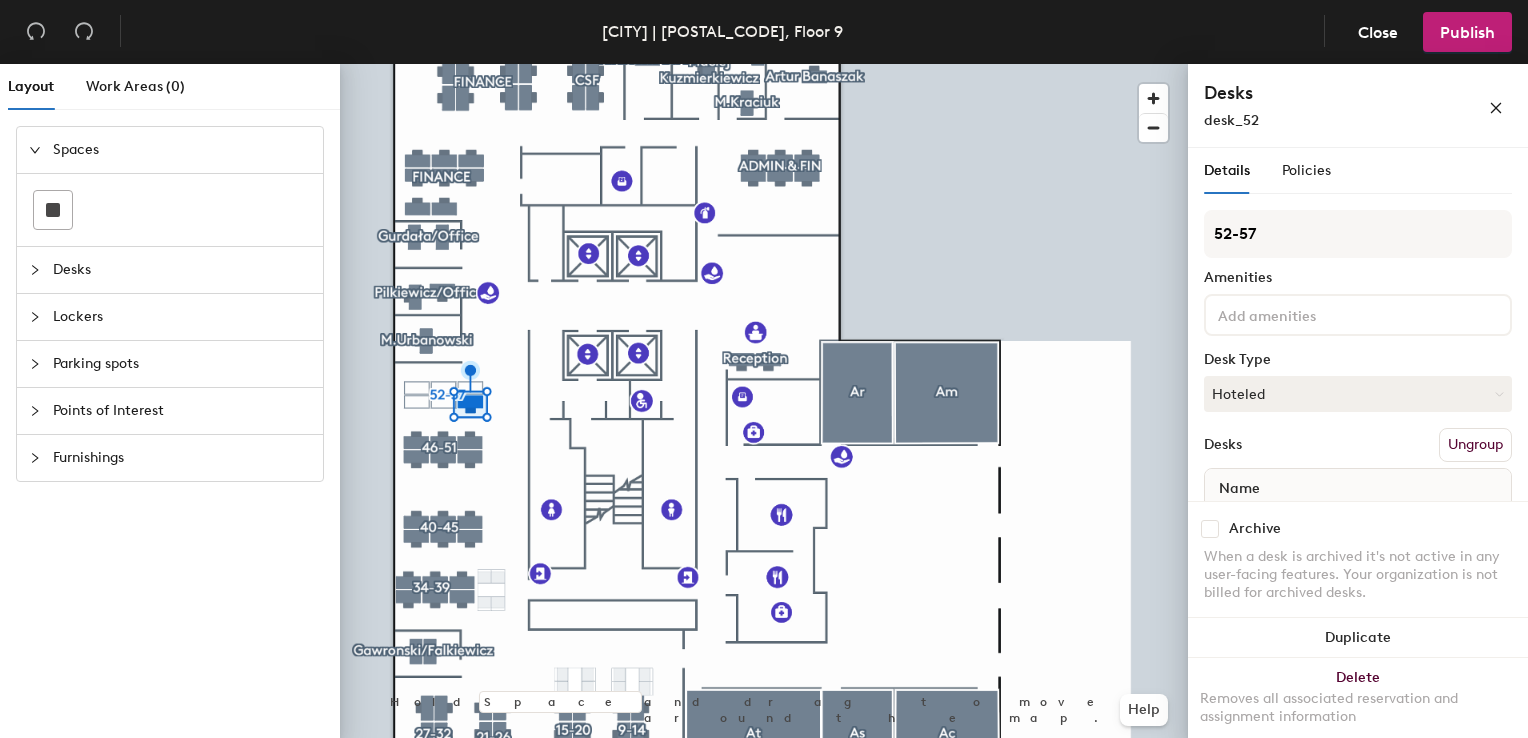 click at bounding box center (1210, 529) 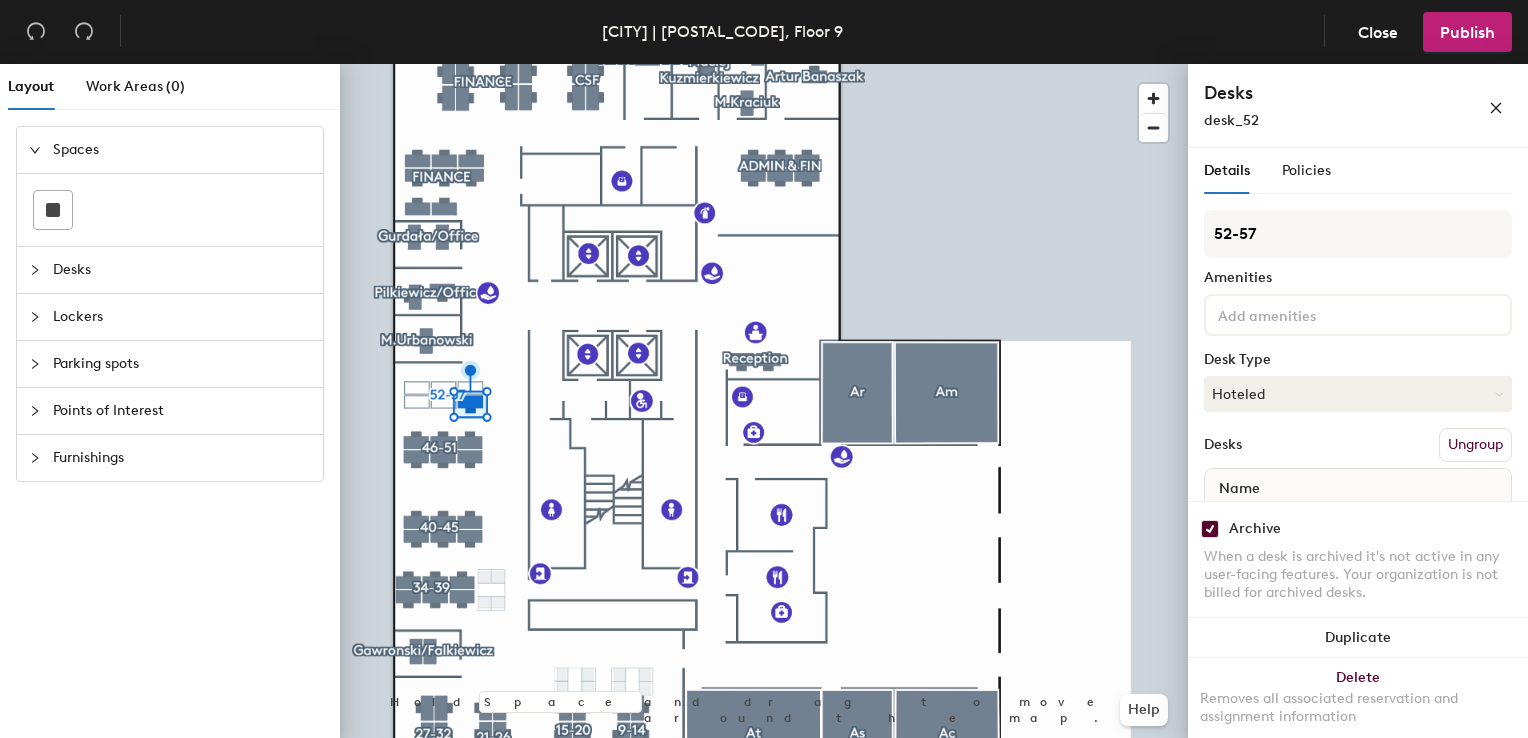 checkbox on "[BOOLEAN]" 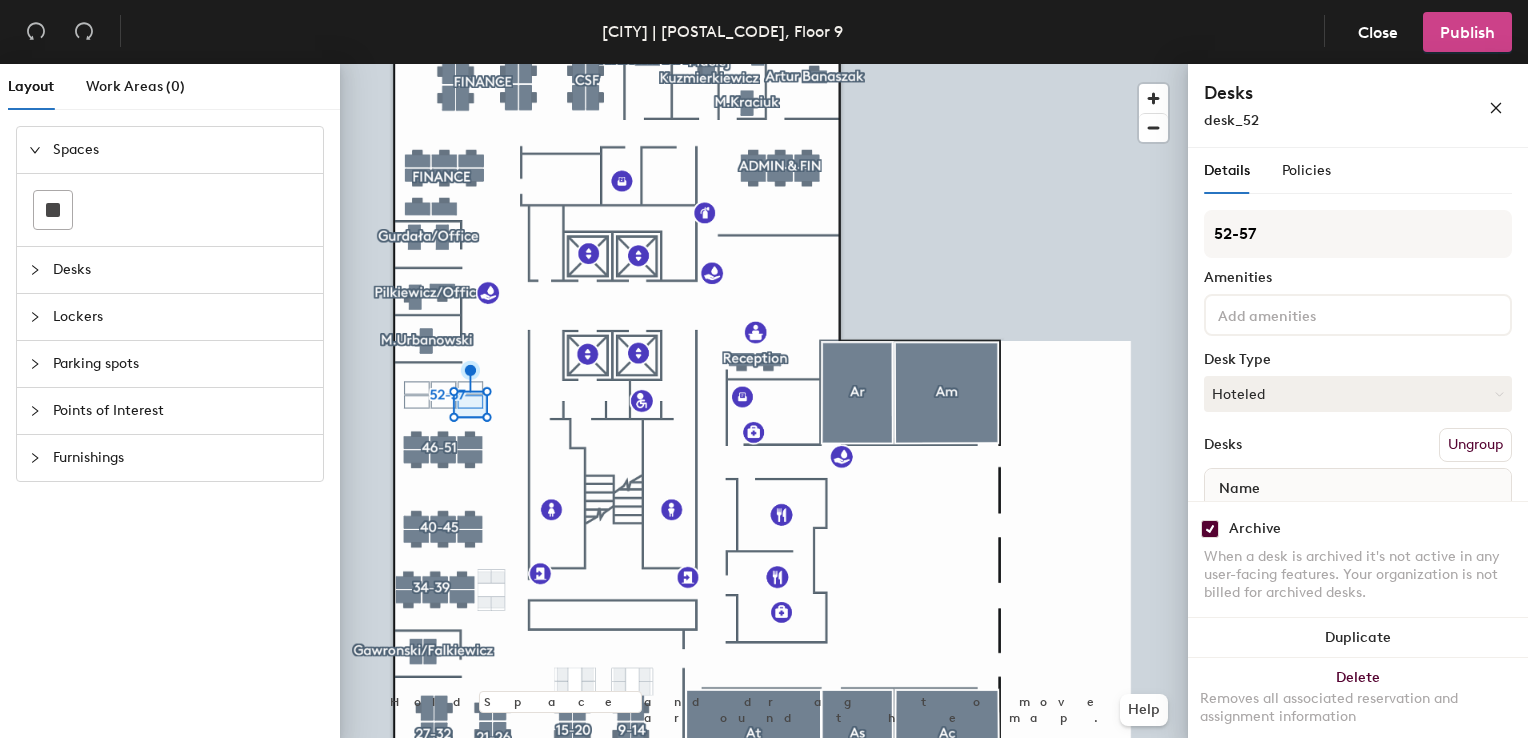 click on "Publish" at bounding box center (1467, 32) 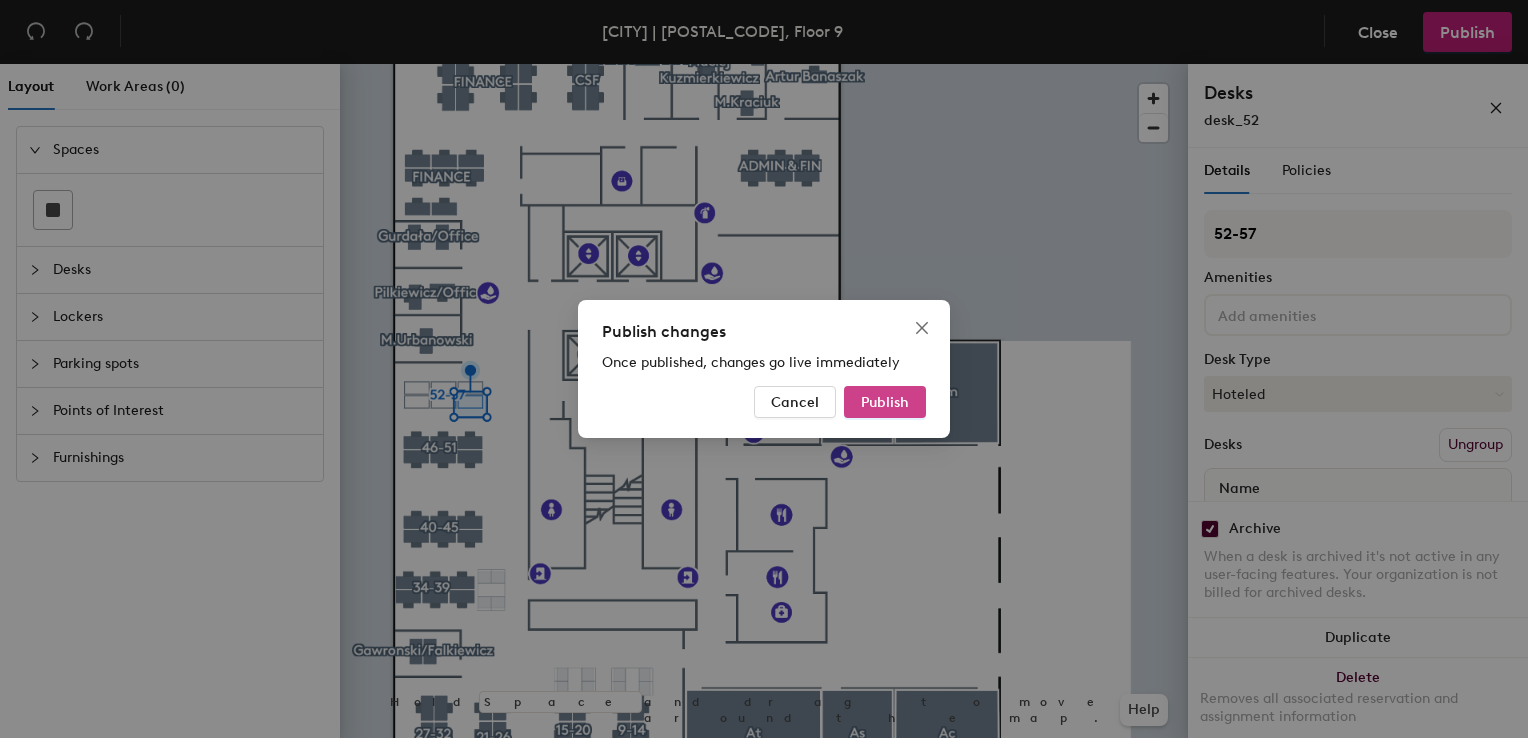 click on "Publish" at bounding box center (885, 402) 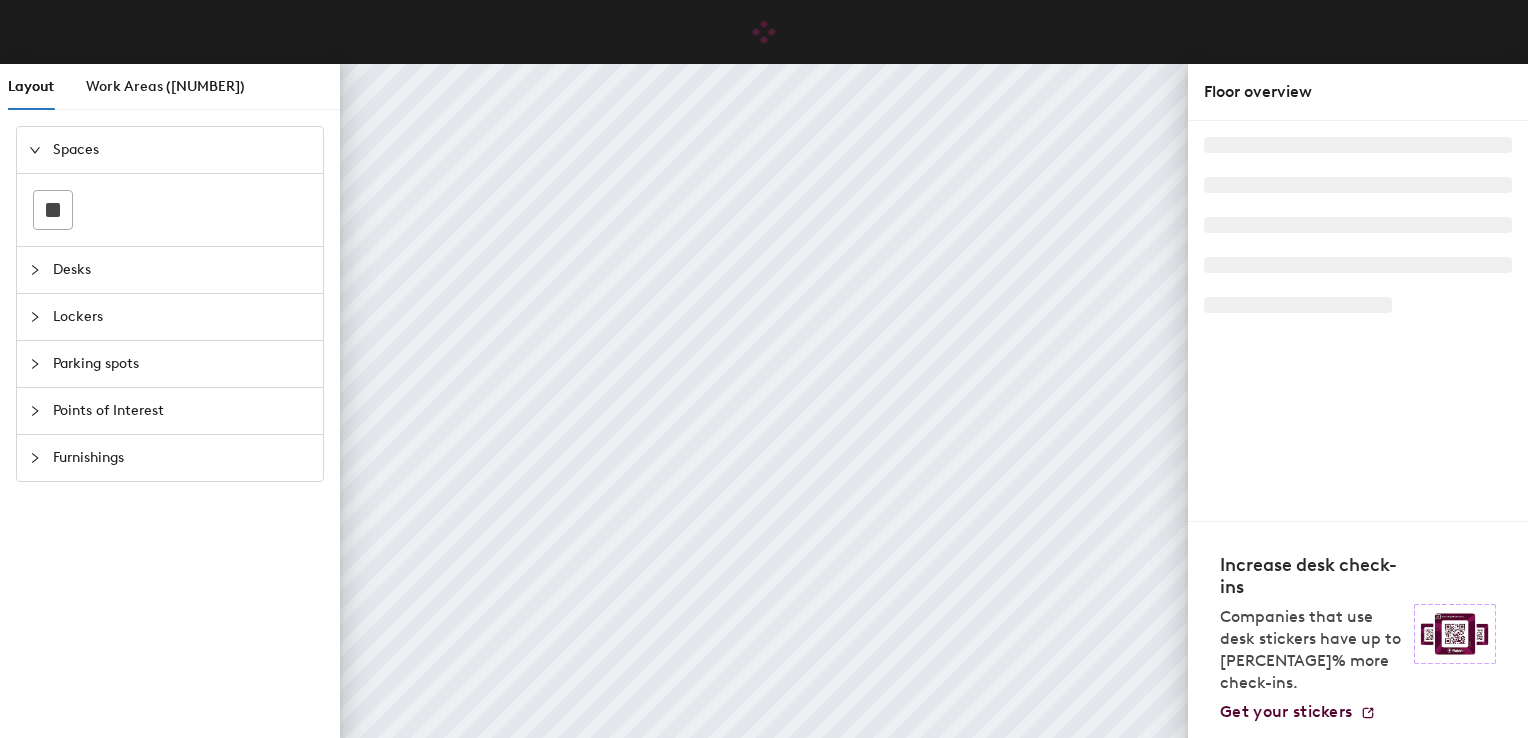 scroll, scrollTop: 0, scrollLeft: 0, axis: both 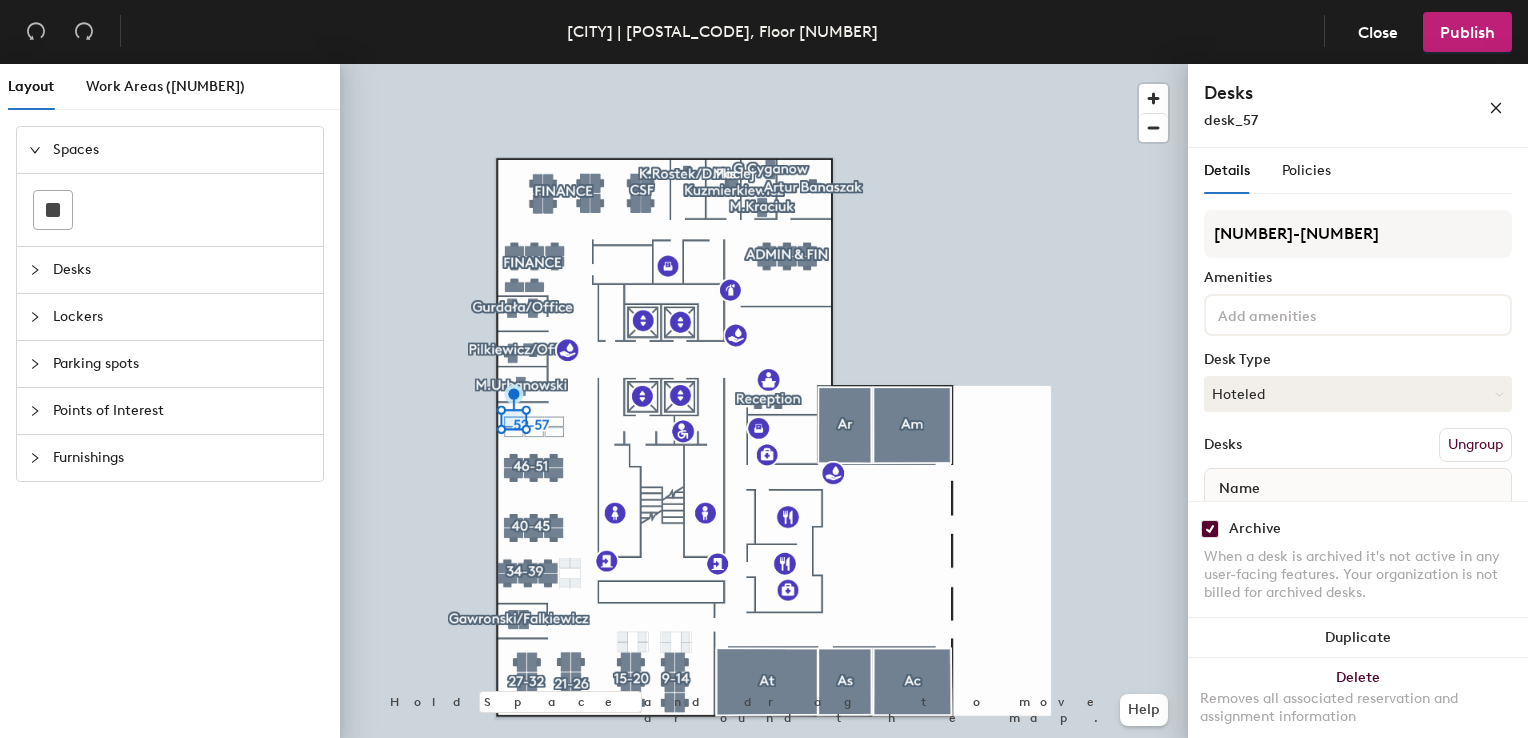click at bounding box center (1210, 529) 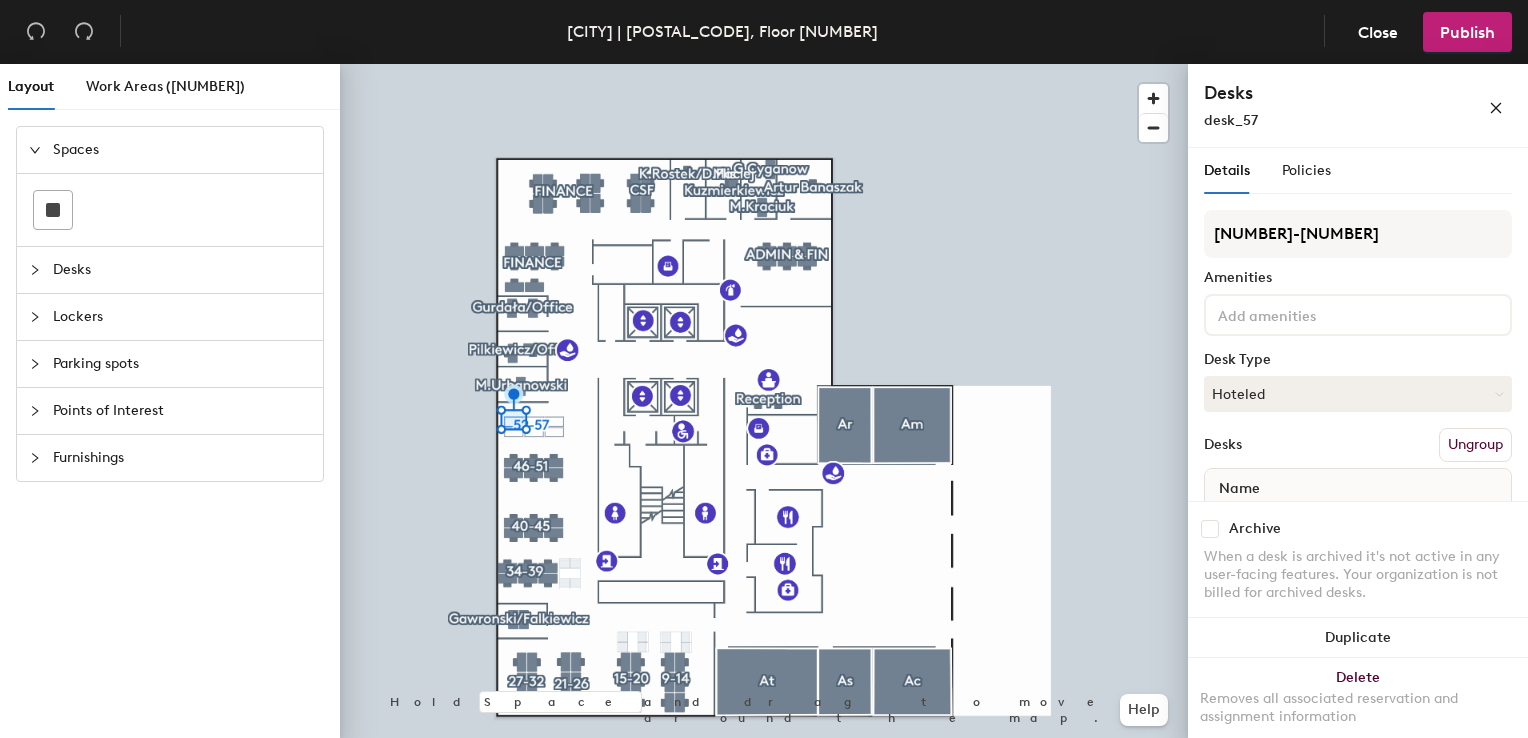 checkbox on "false" 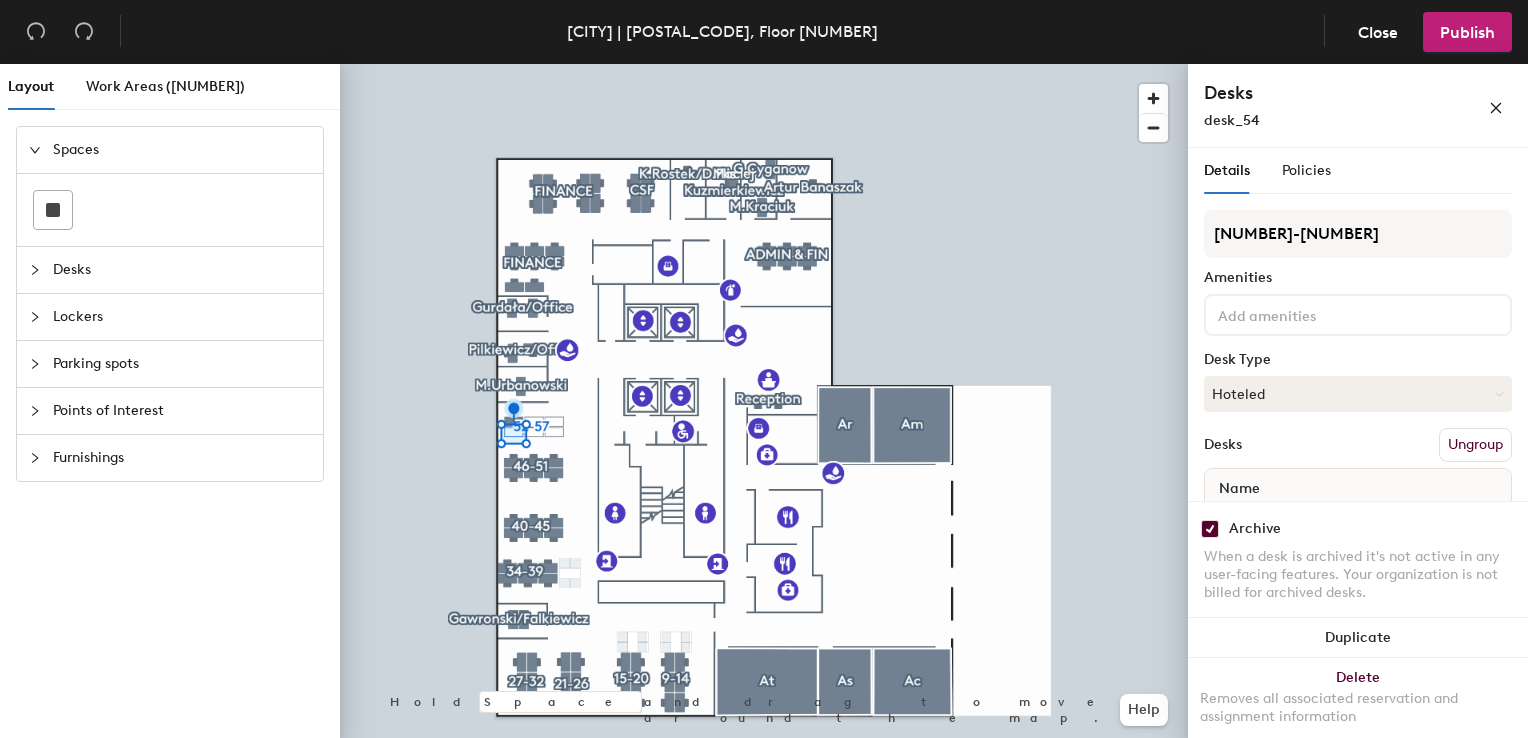click on "Archive" at bounding box center [1255, 529] 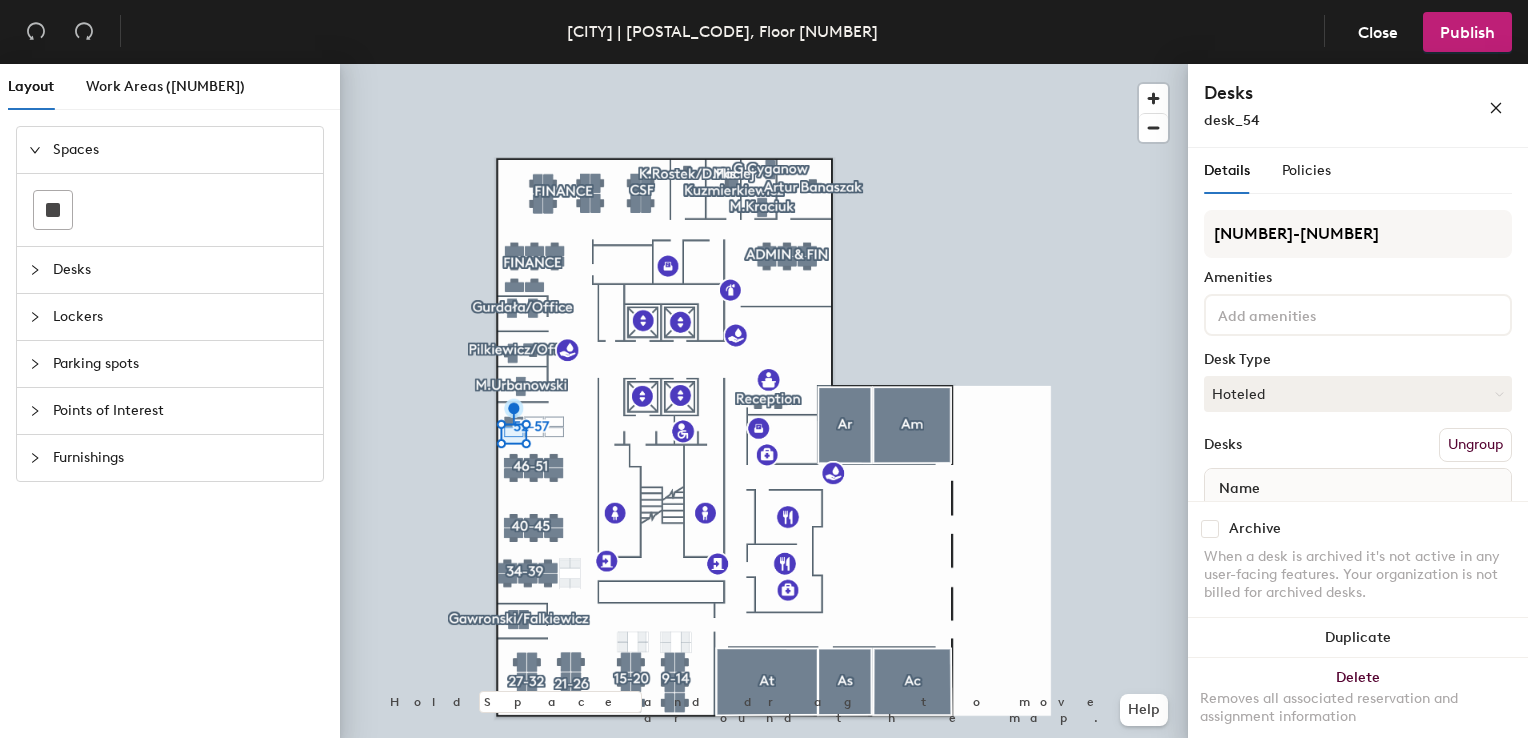 checkbox on "false" 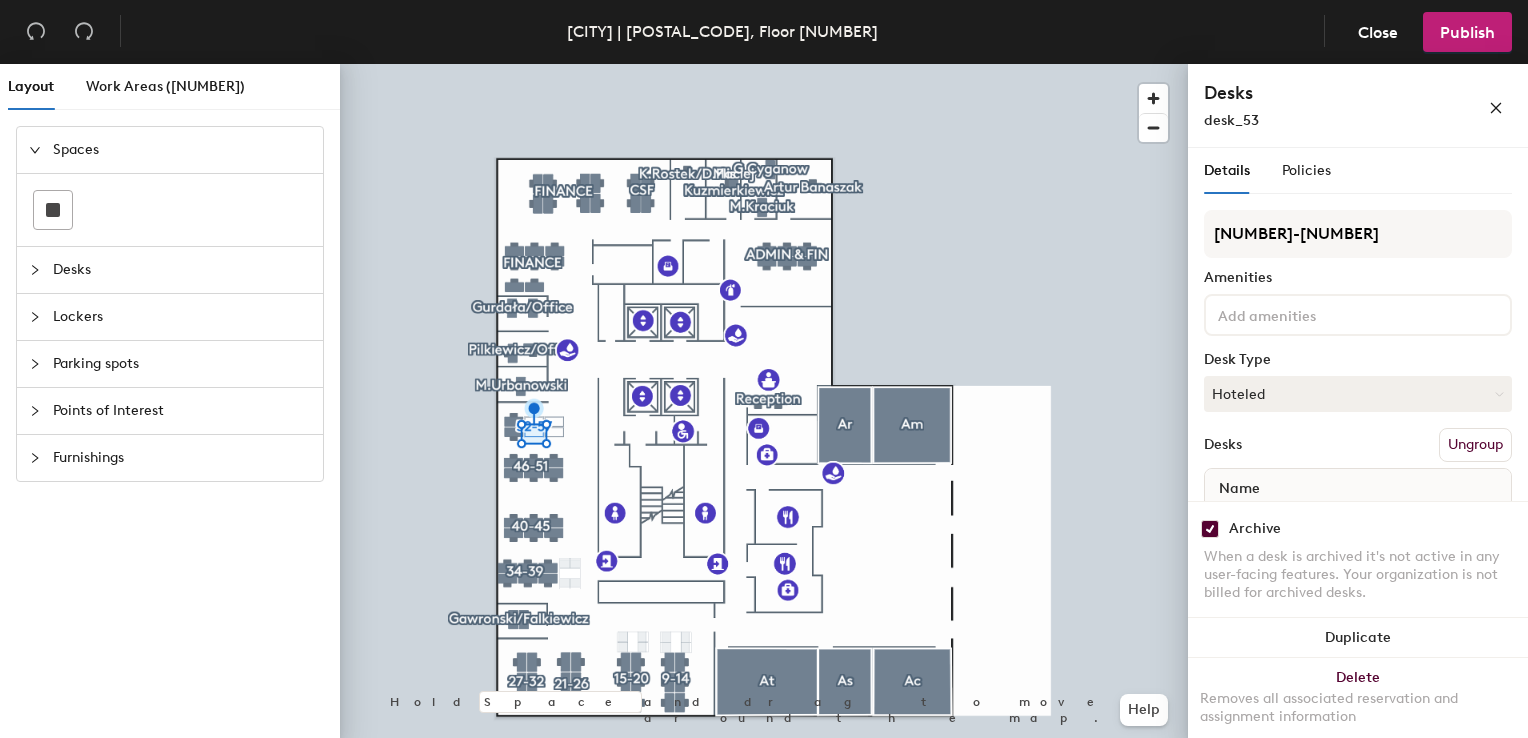 click at bounding box center (1210, 529) 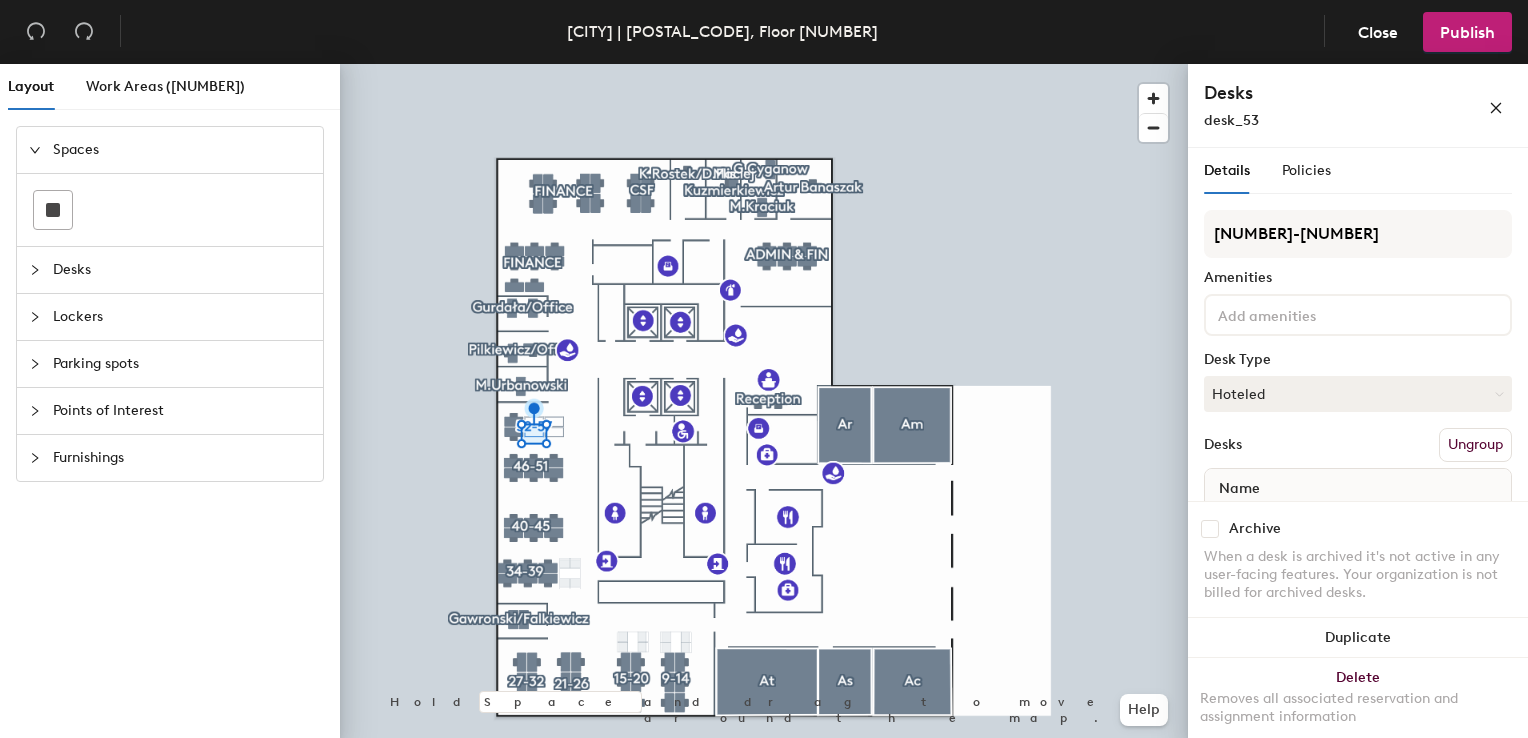 checkbox on "false" 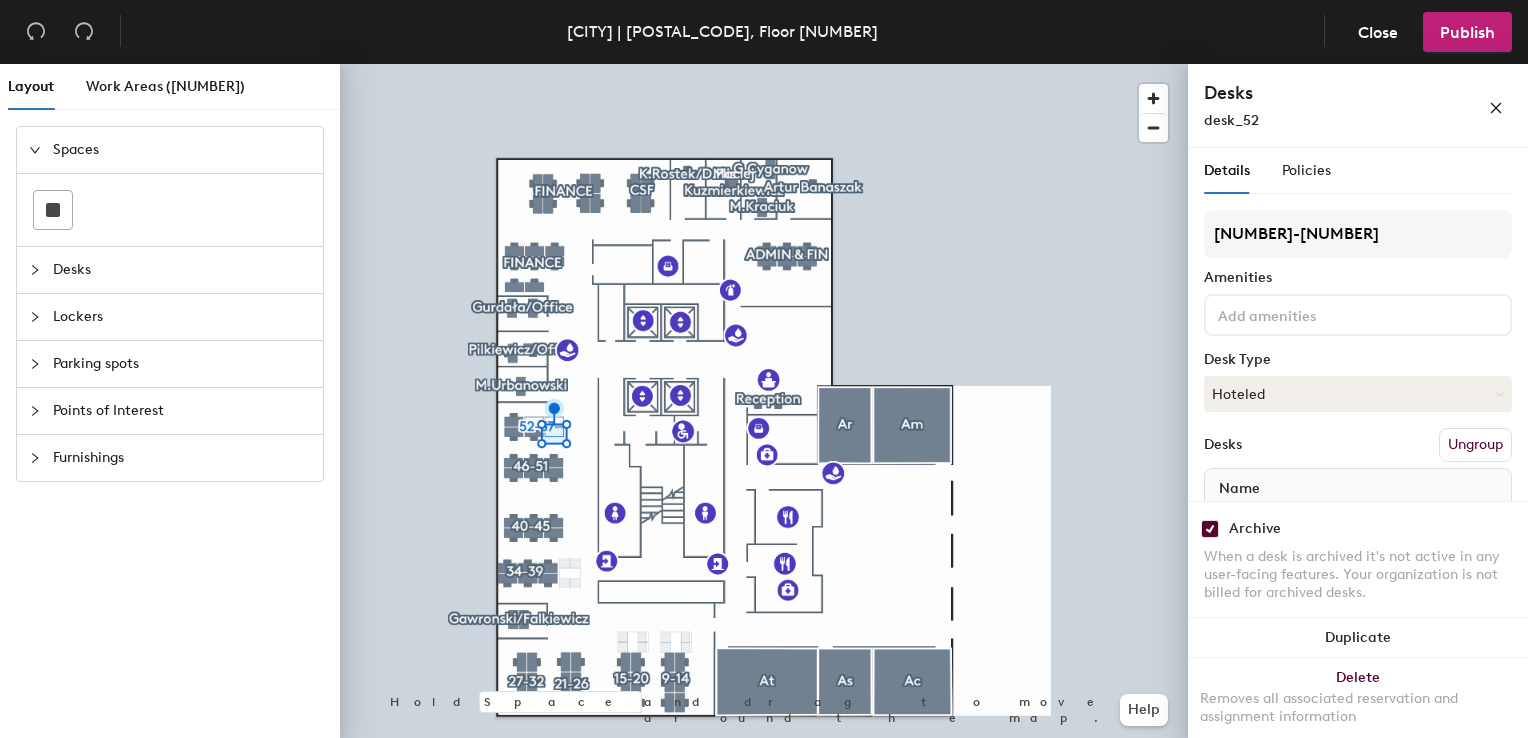 click at bounding box center (1210, 529) 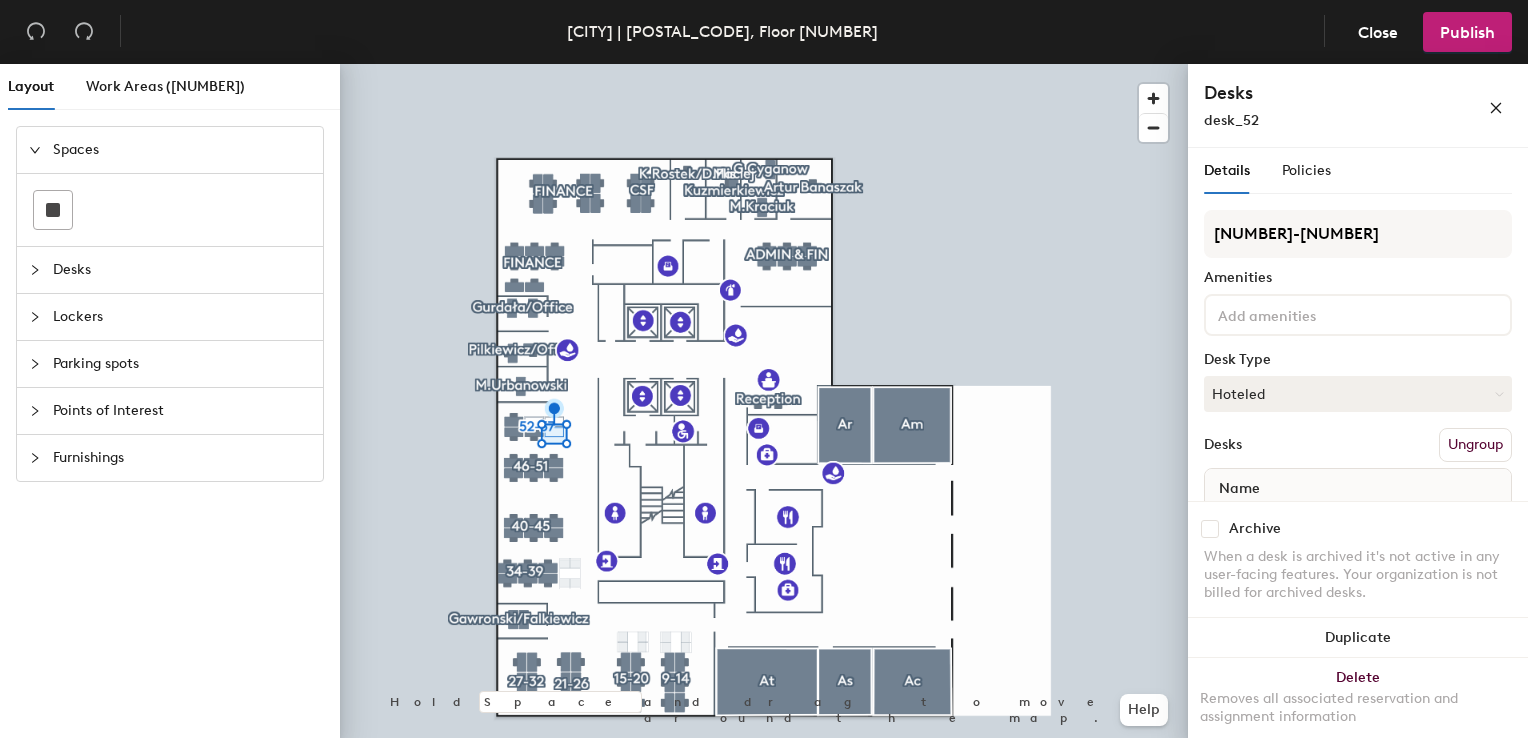 checkbox on "false" 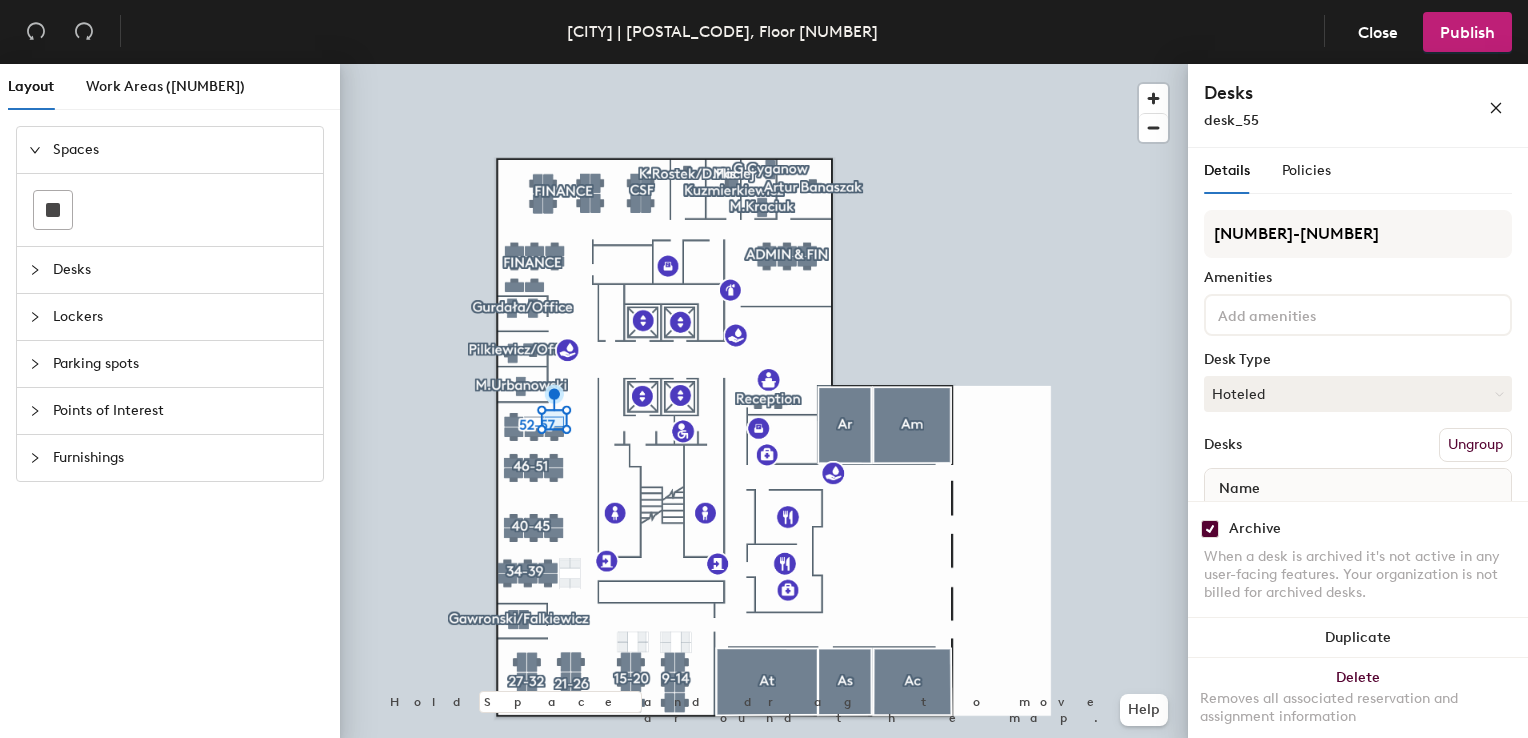 click at bounding box center [1210, 529] 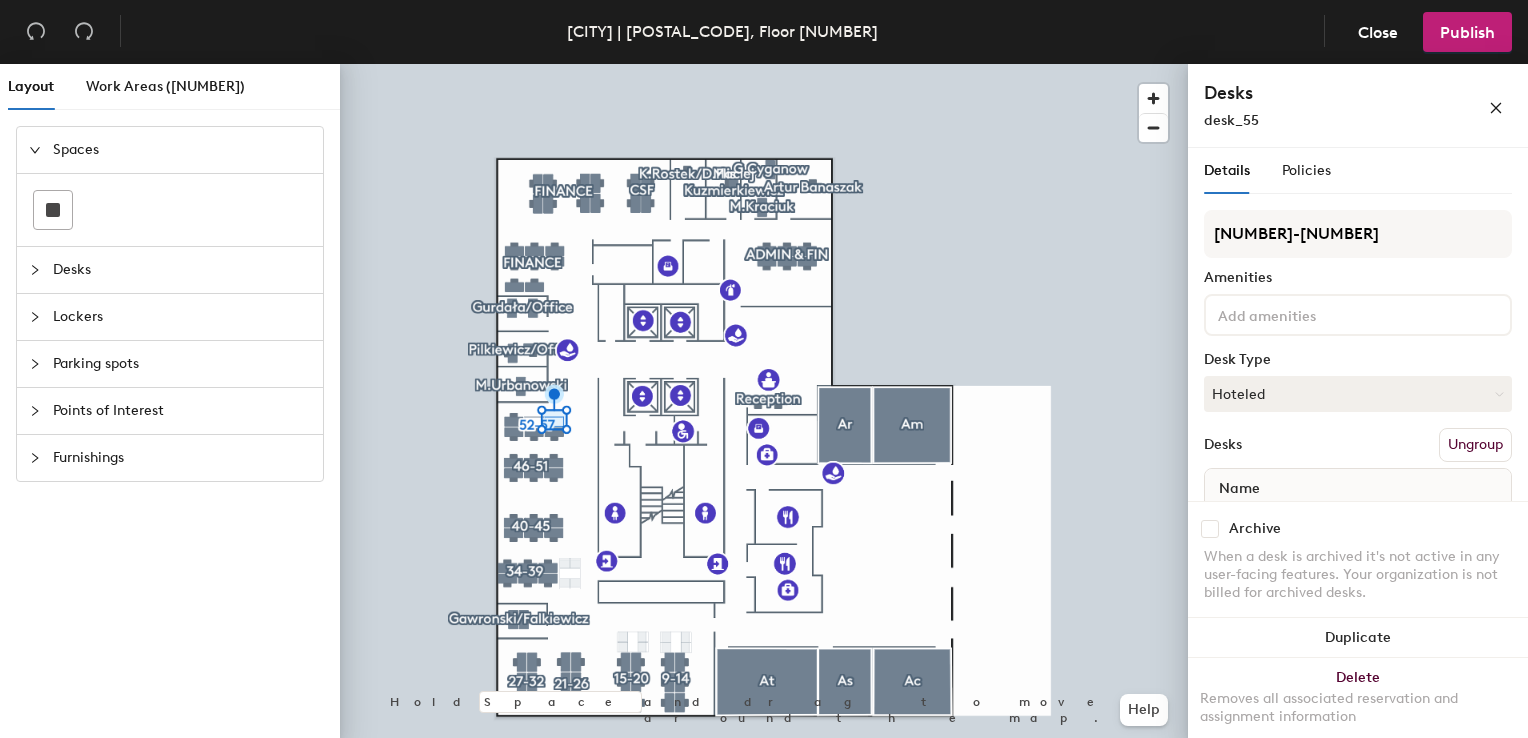 checkbox on "false" 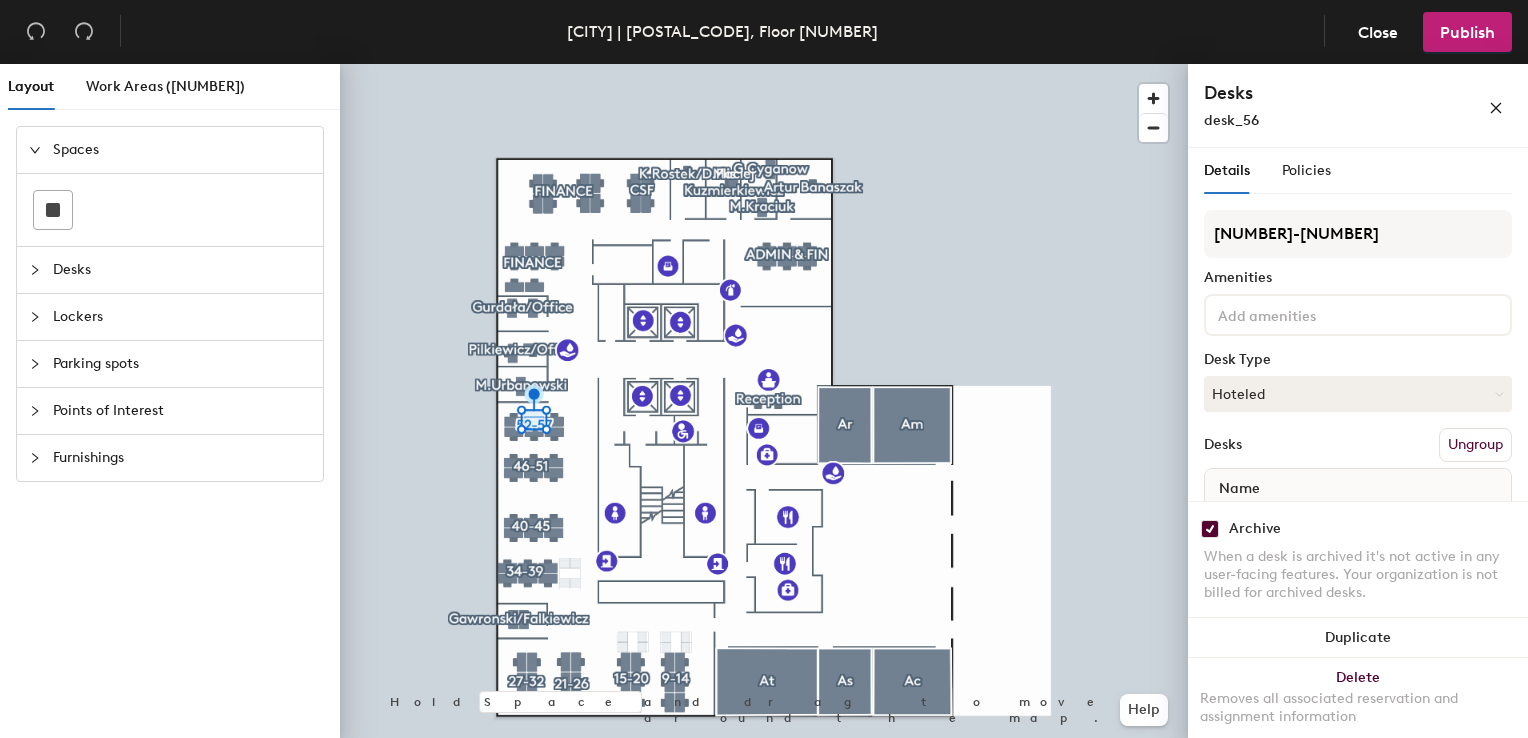 click at bounding box center (1210, 529) 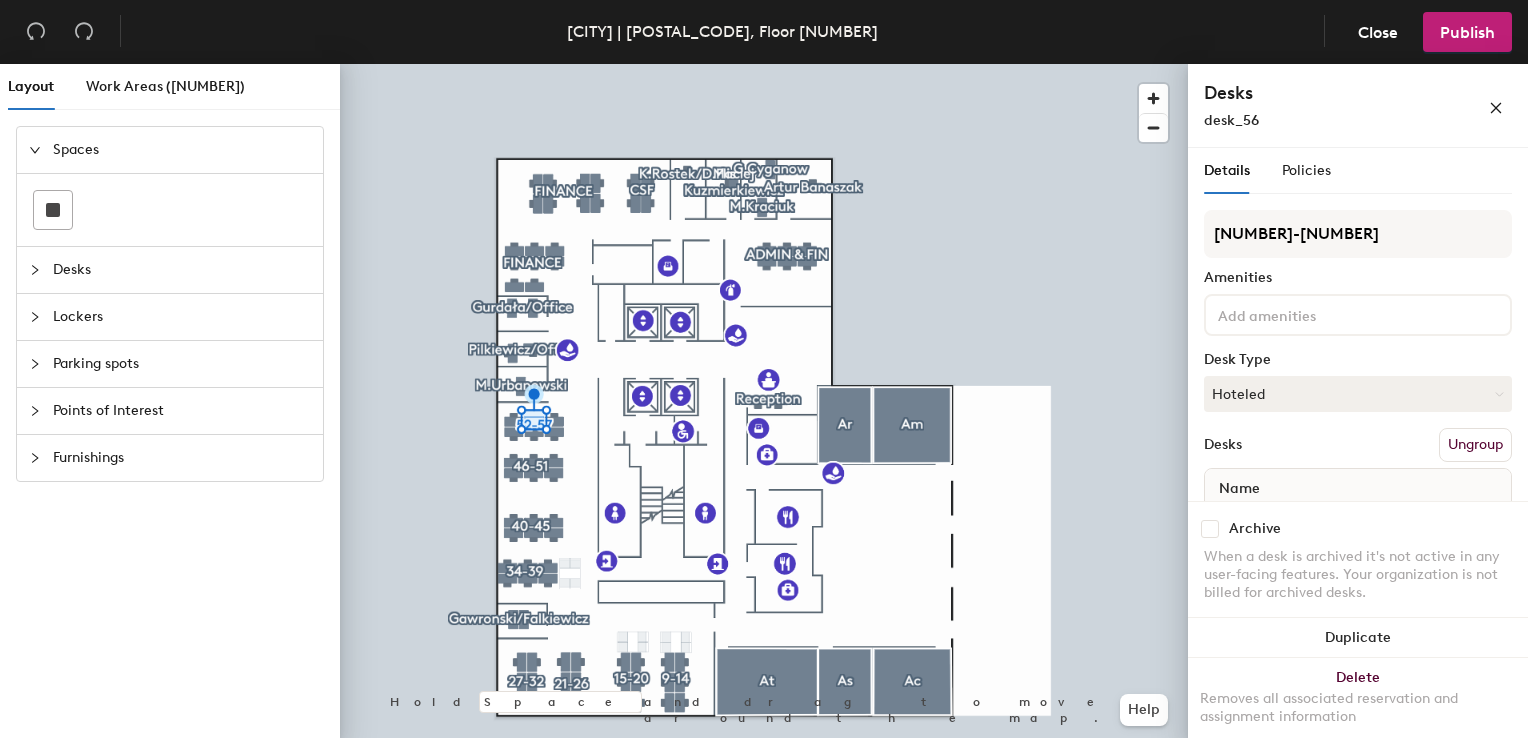 checkbox on "false" 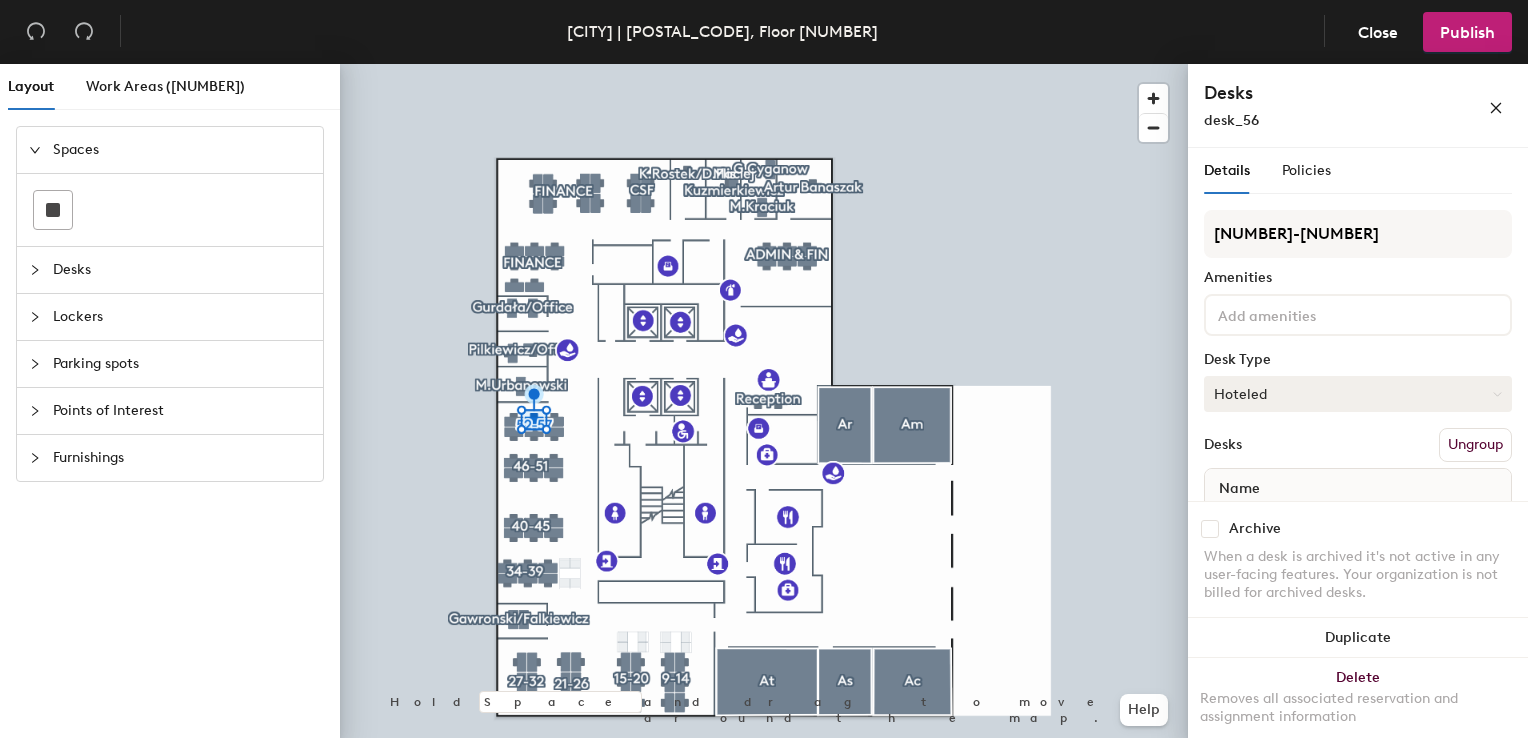 click on "Hoteled" at bounding box center (1358, 394) 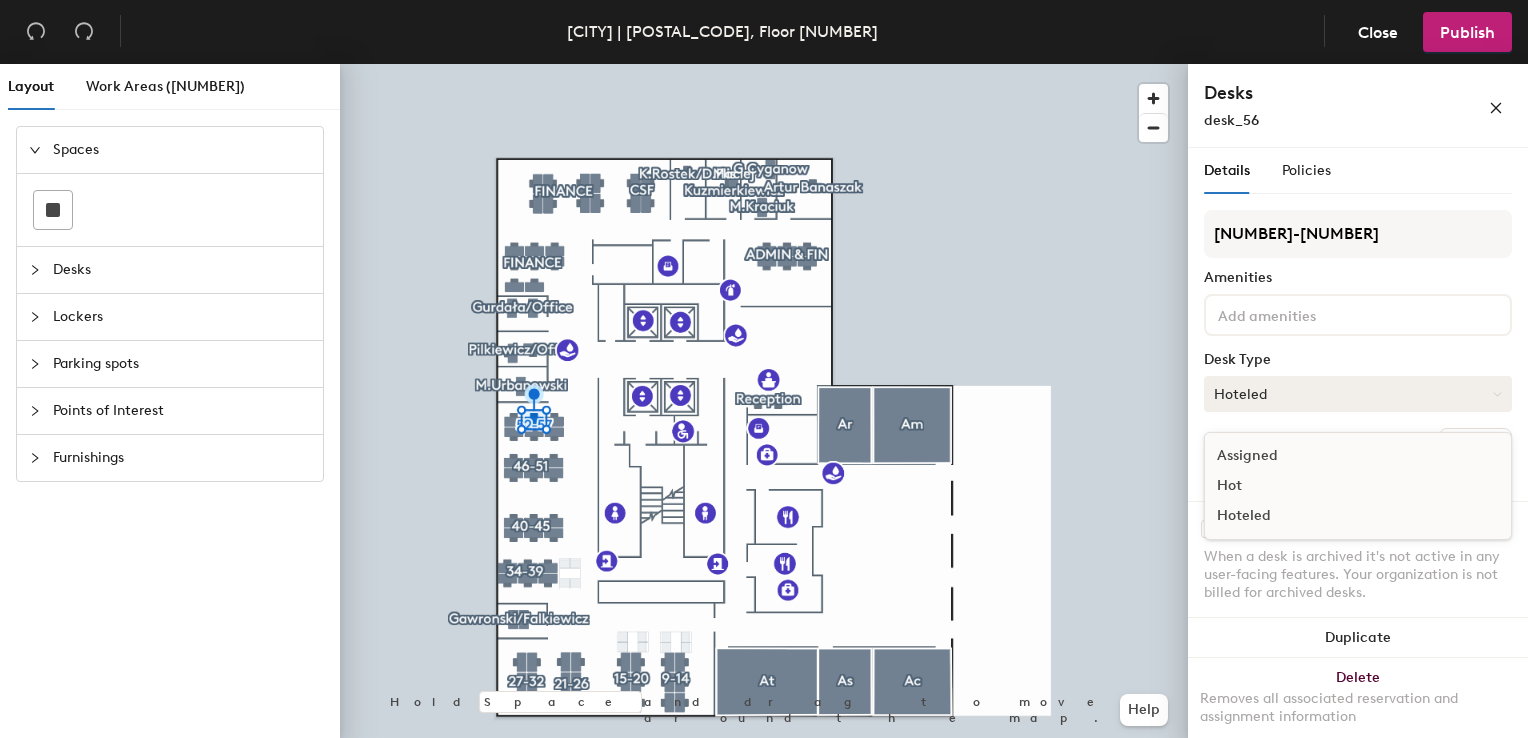 click on "Hoteled" at bounding box center (1358, 394) 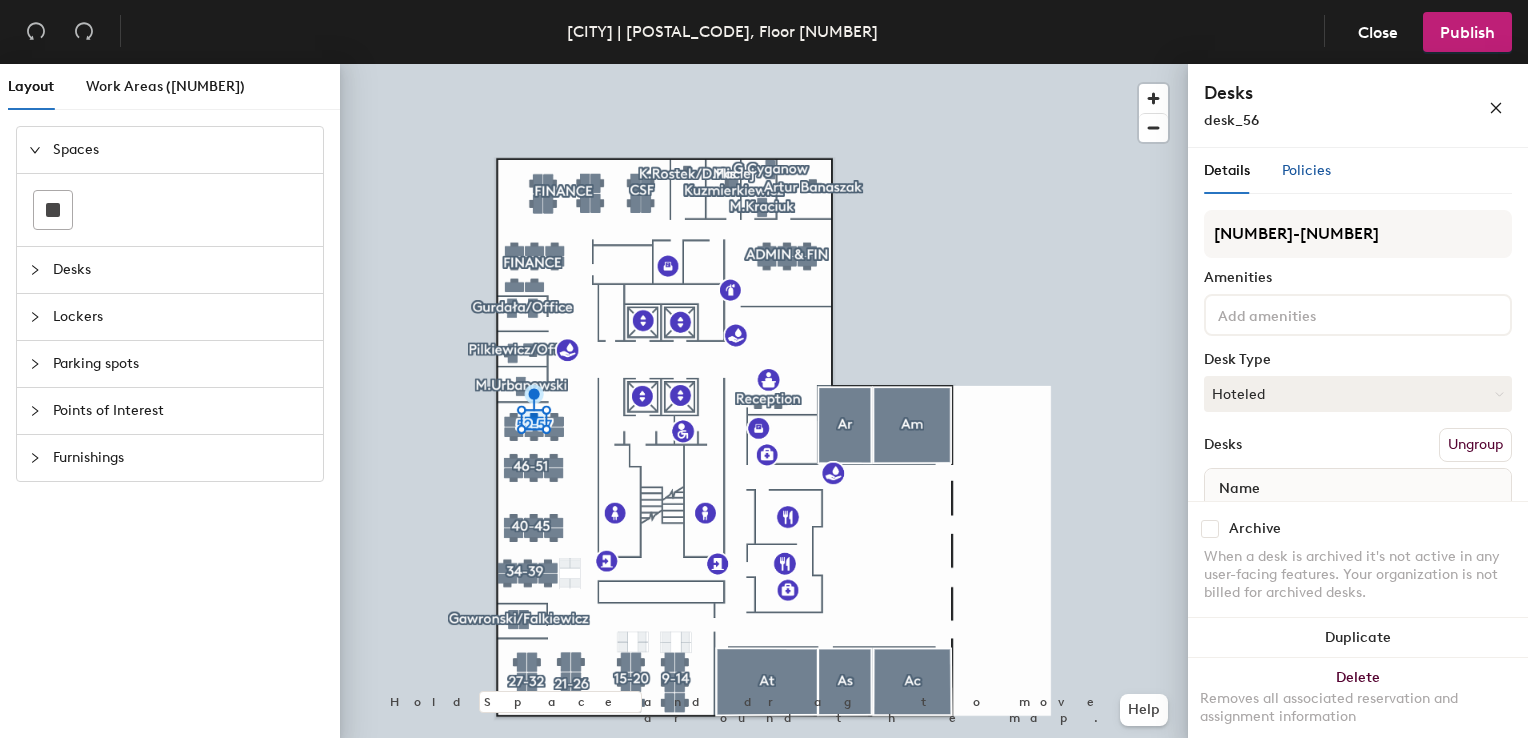 click on "Policies" at bounding box center [1306, 170] 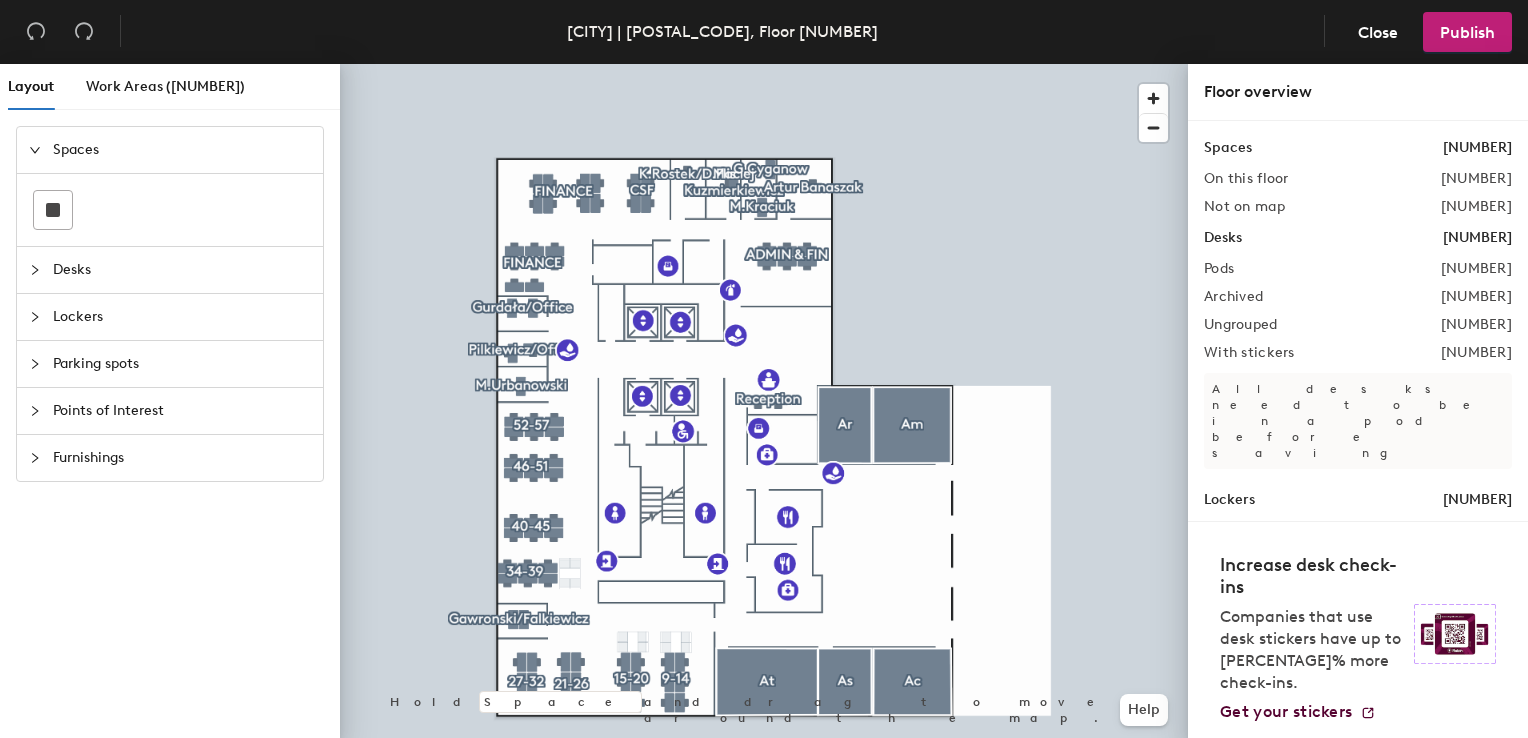 click at bounding box center [764, 64] 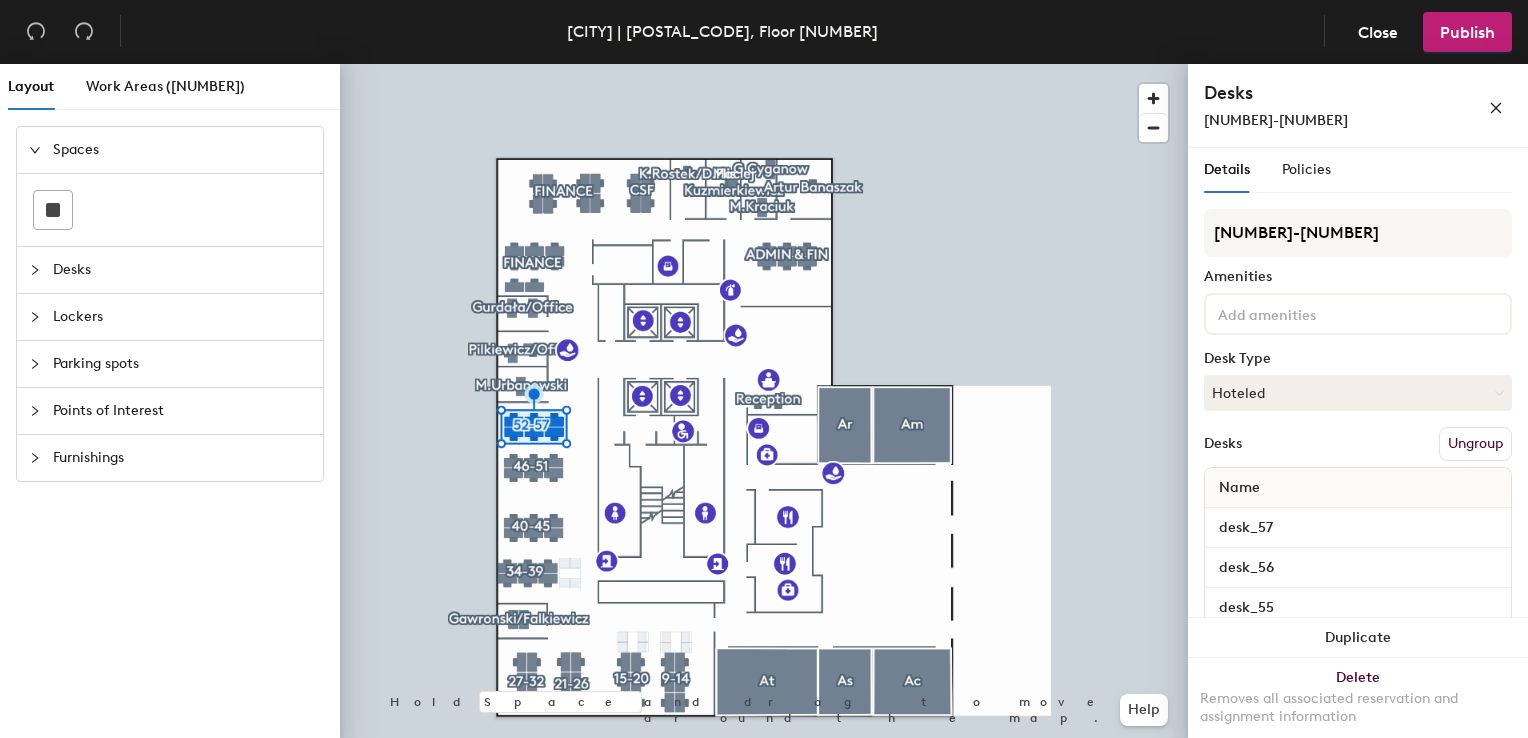 scroll, scrollTop: 0, scrollLeft: 0, axis: both 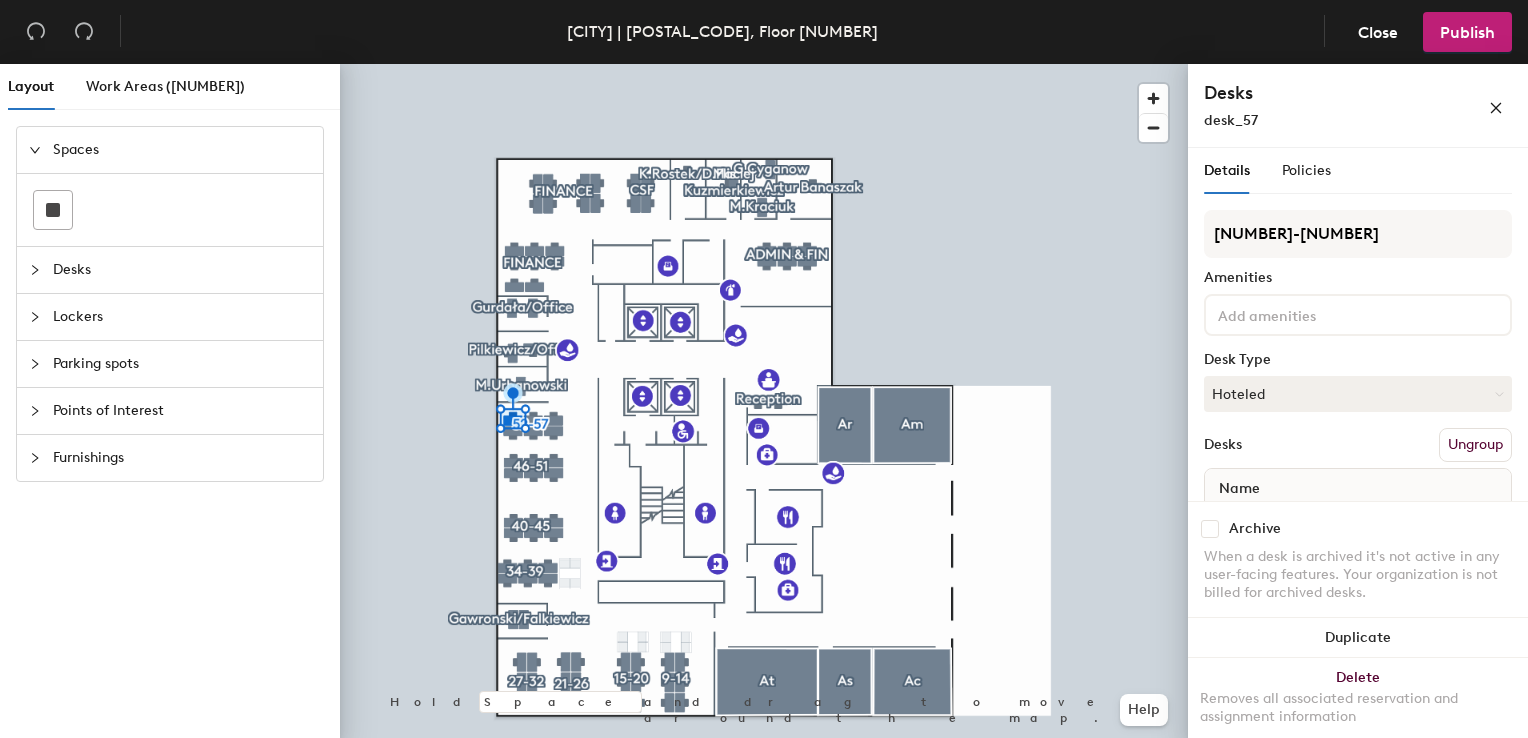 click at bounding box center [1210, 529] 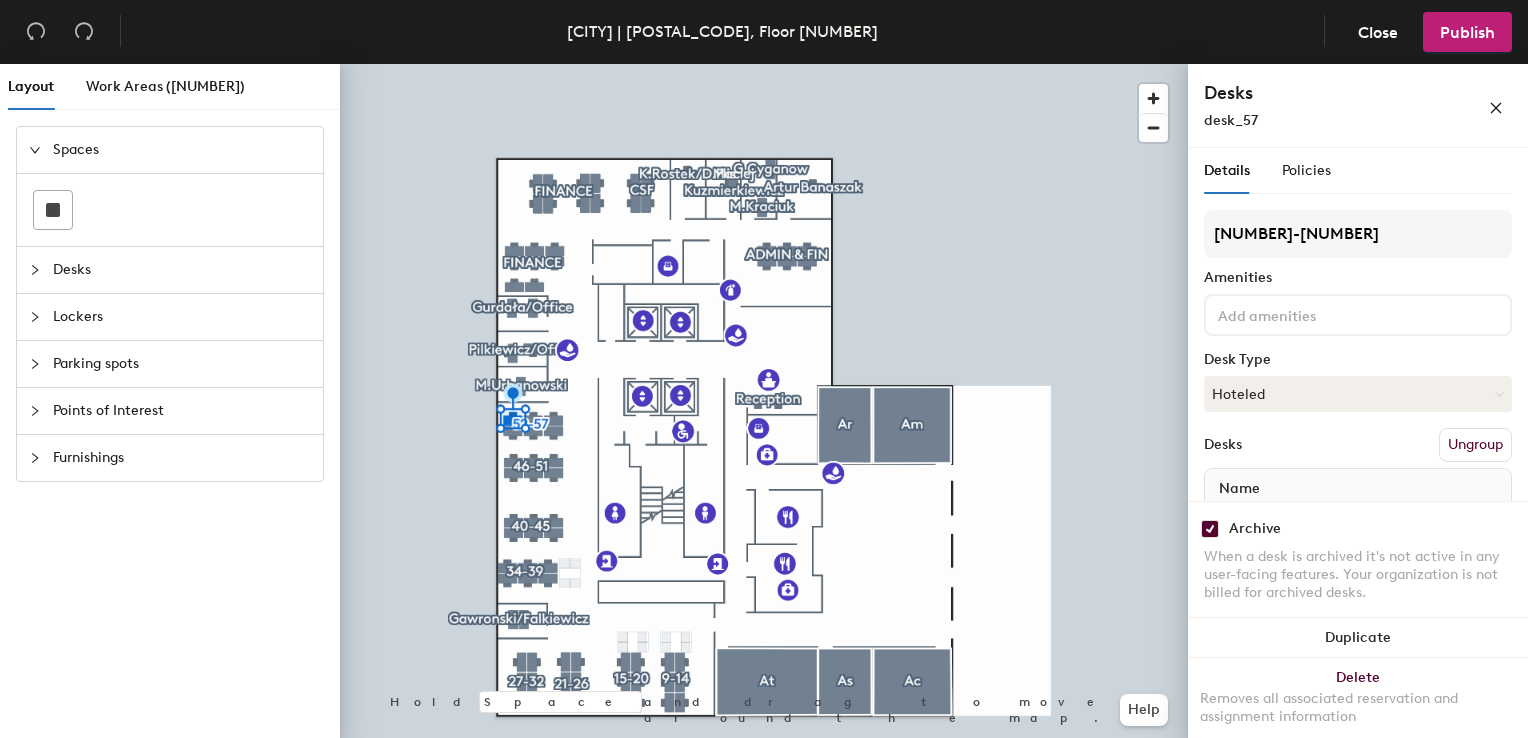 checkbox on "[BOOLEAN]" 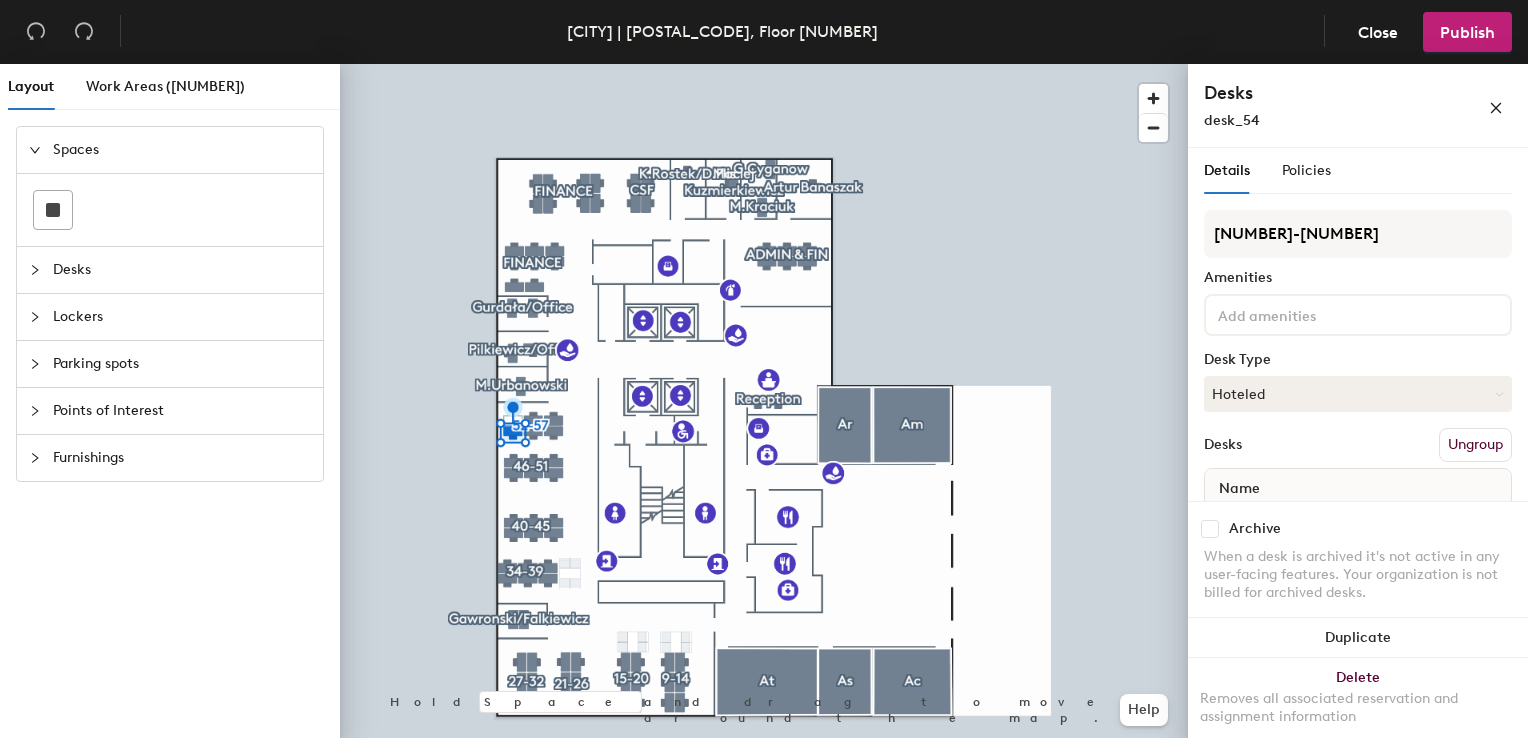 click at bounding box center [1210, 529] 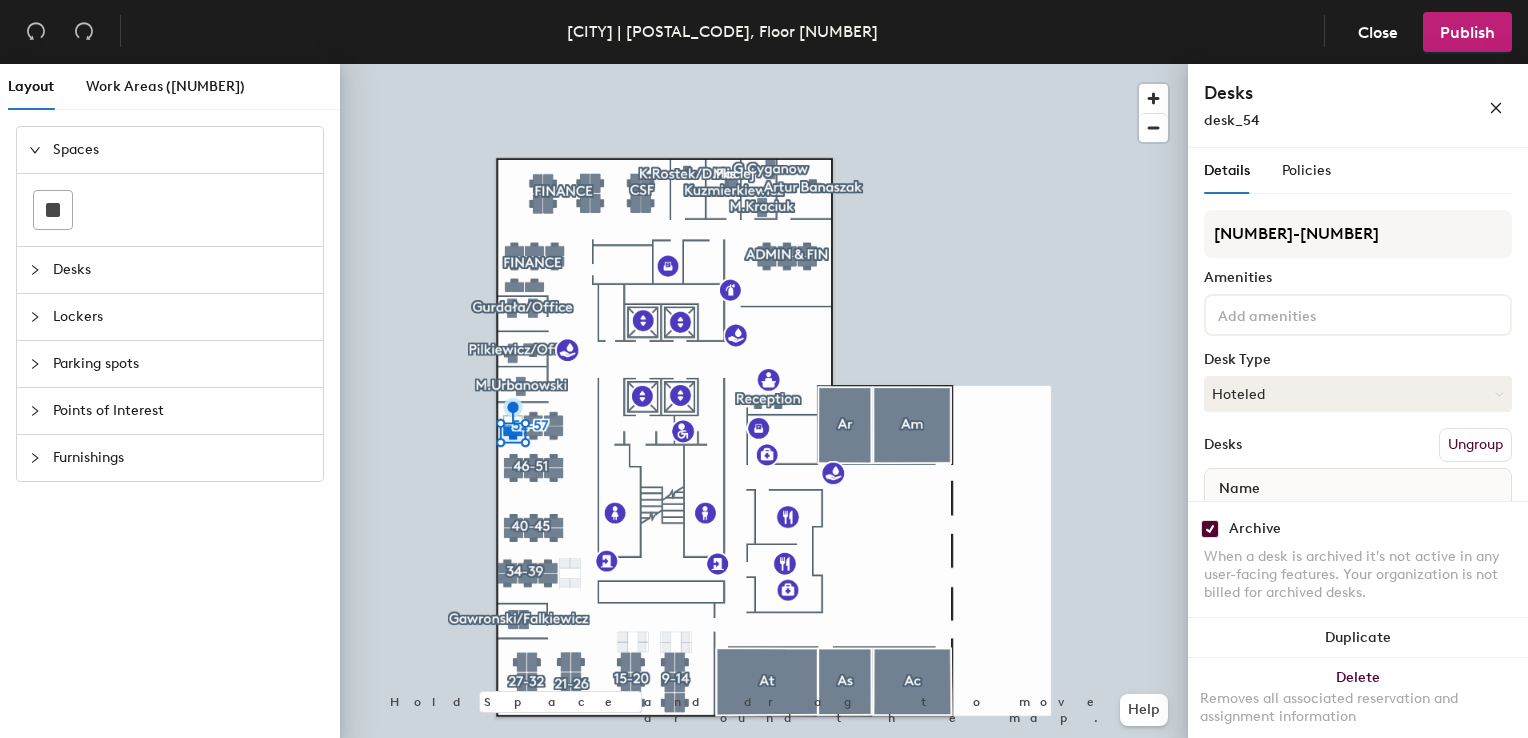checkbox on "[BOOLEAN]" 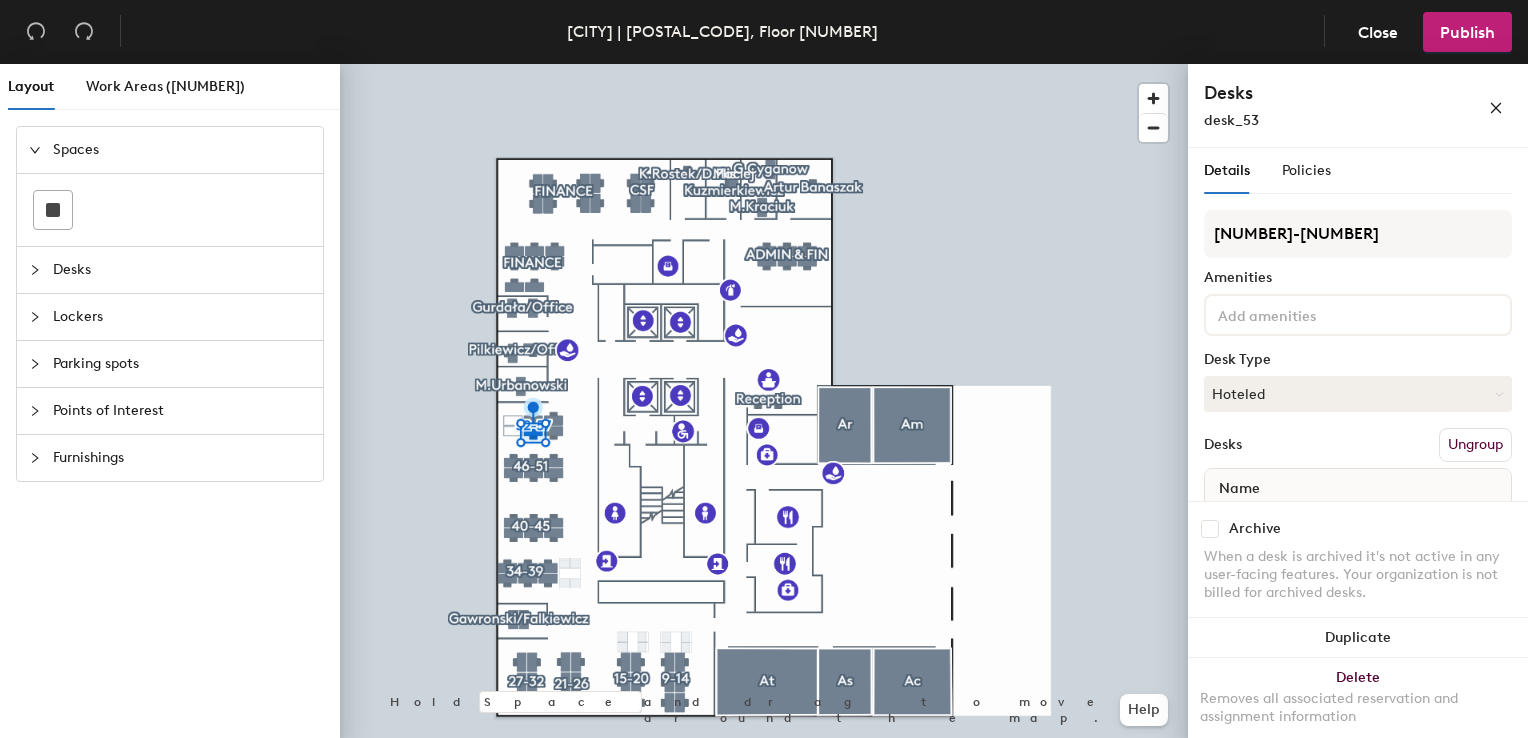 click at bounding box center [1210, 529] 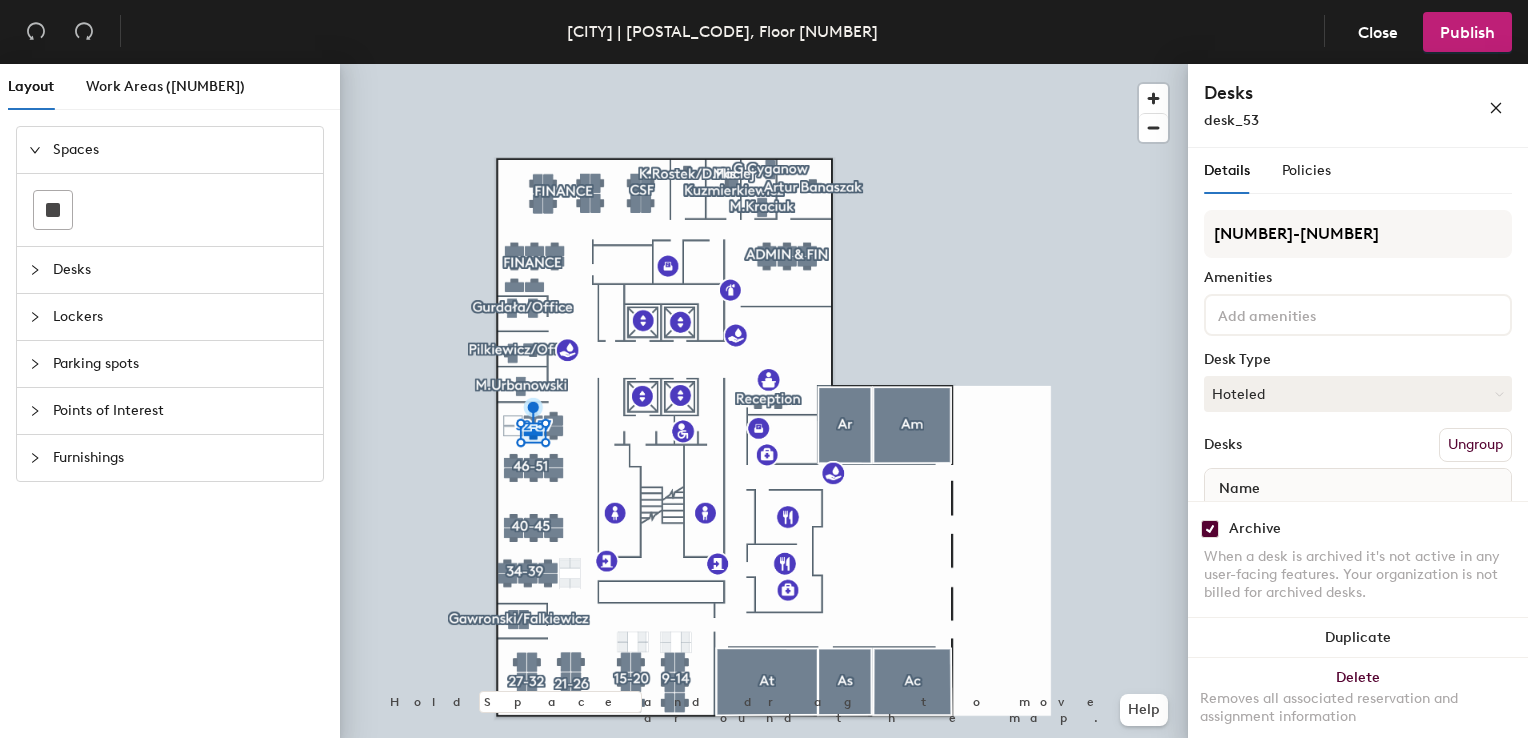 checkbox on "[BOOLEAN]" 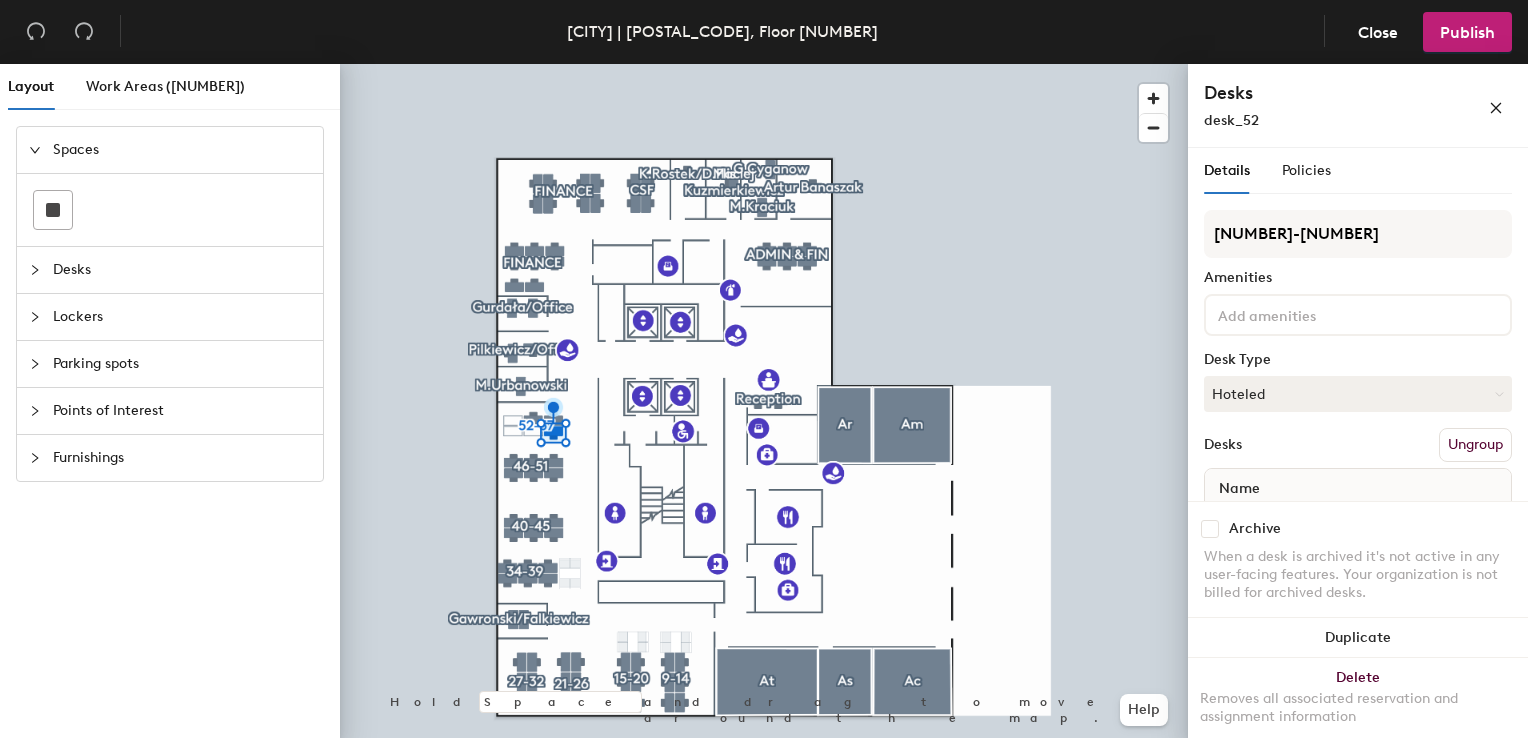click at bounding box center [1210, 529] 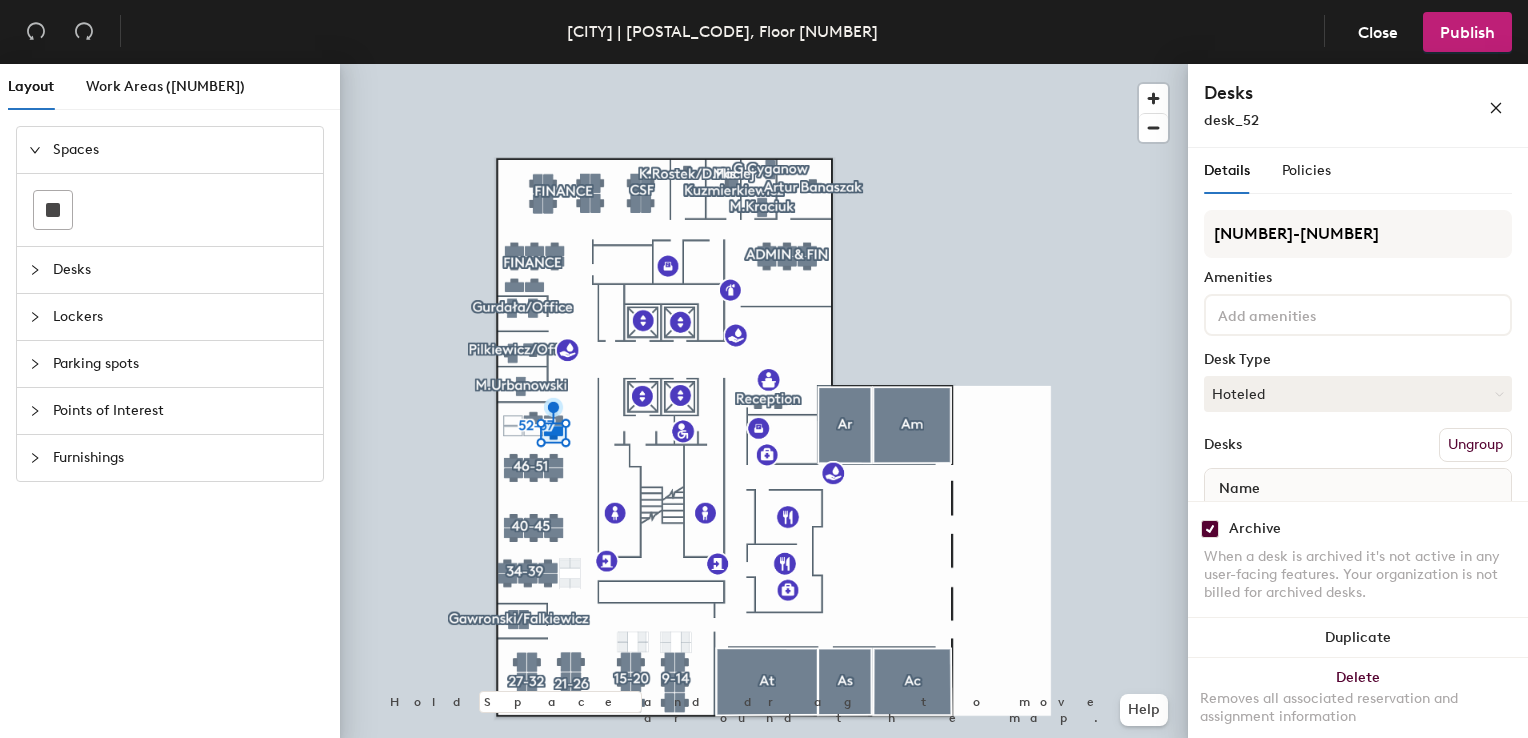 checkbox on "[BOOLEAN]" 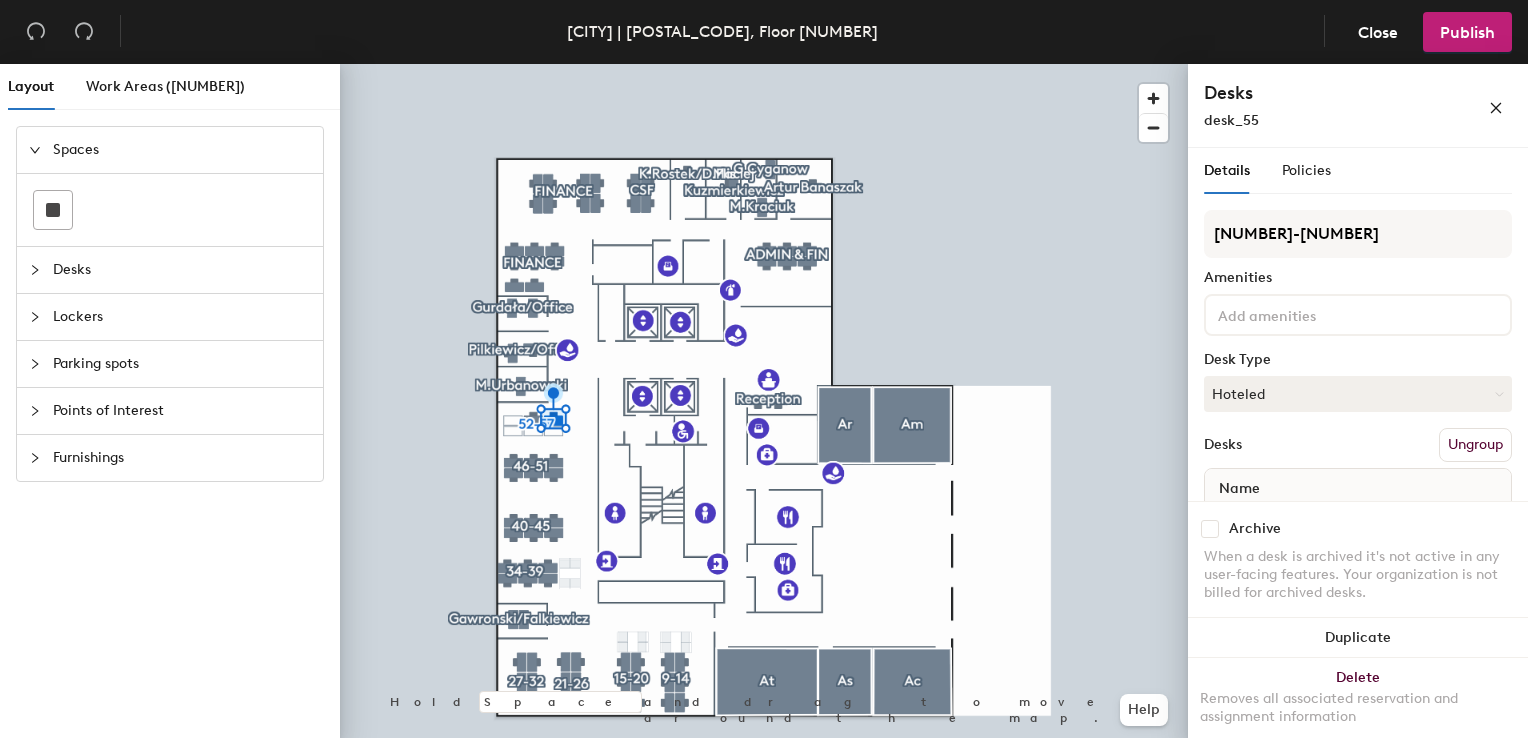 click at bounding box center (1210, 529) 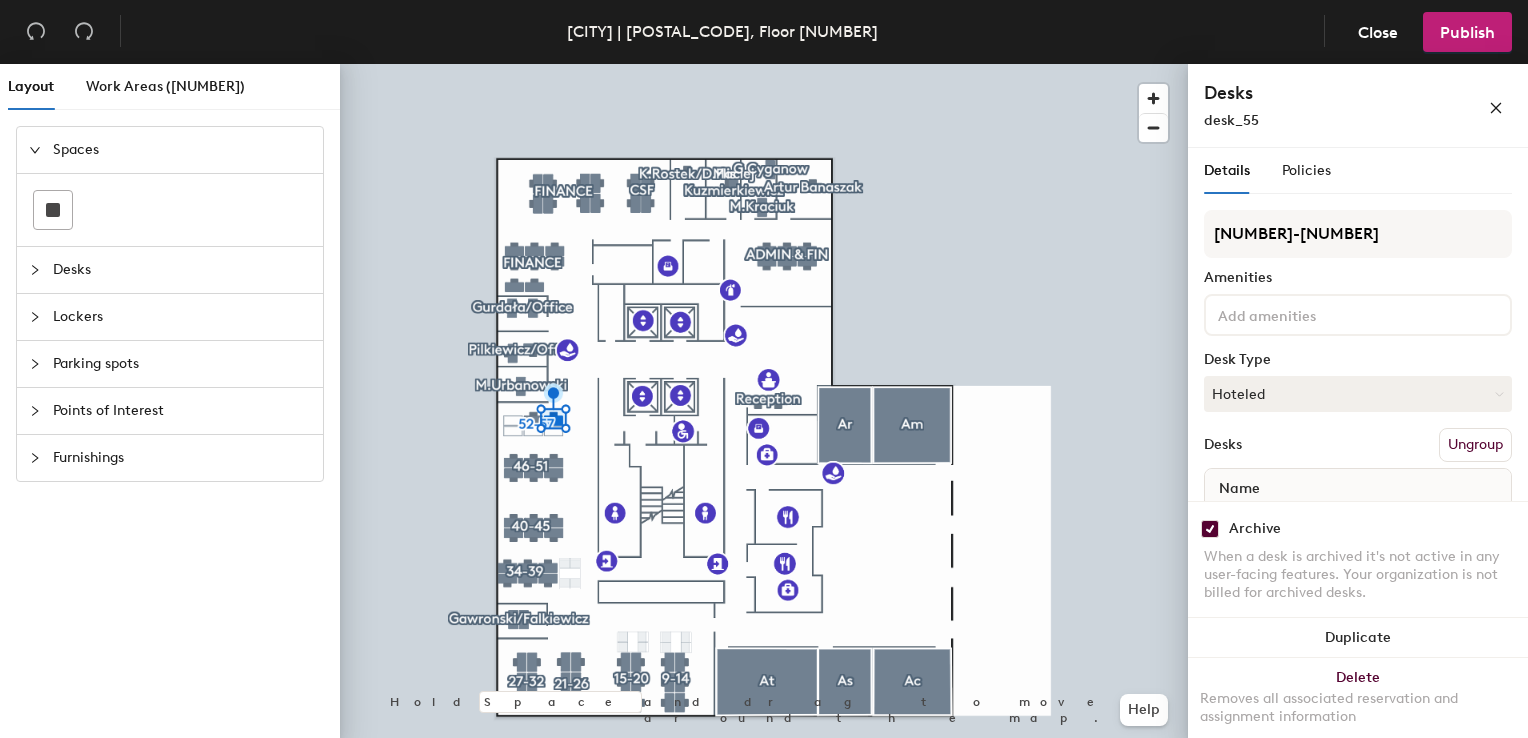 checkbox on "[BOOLEAN]" 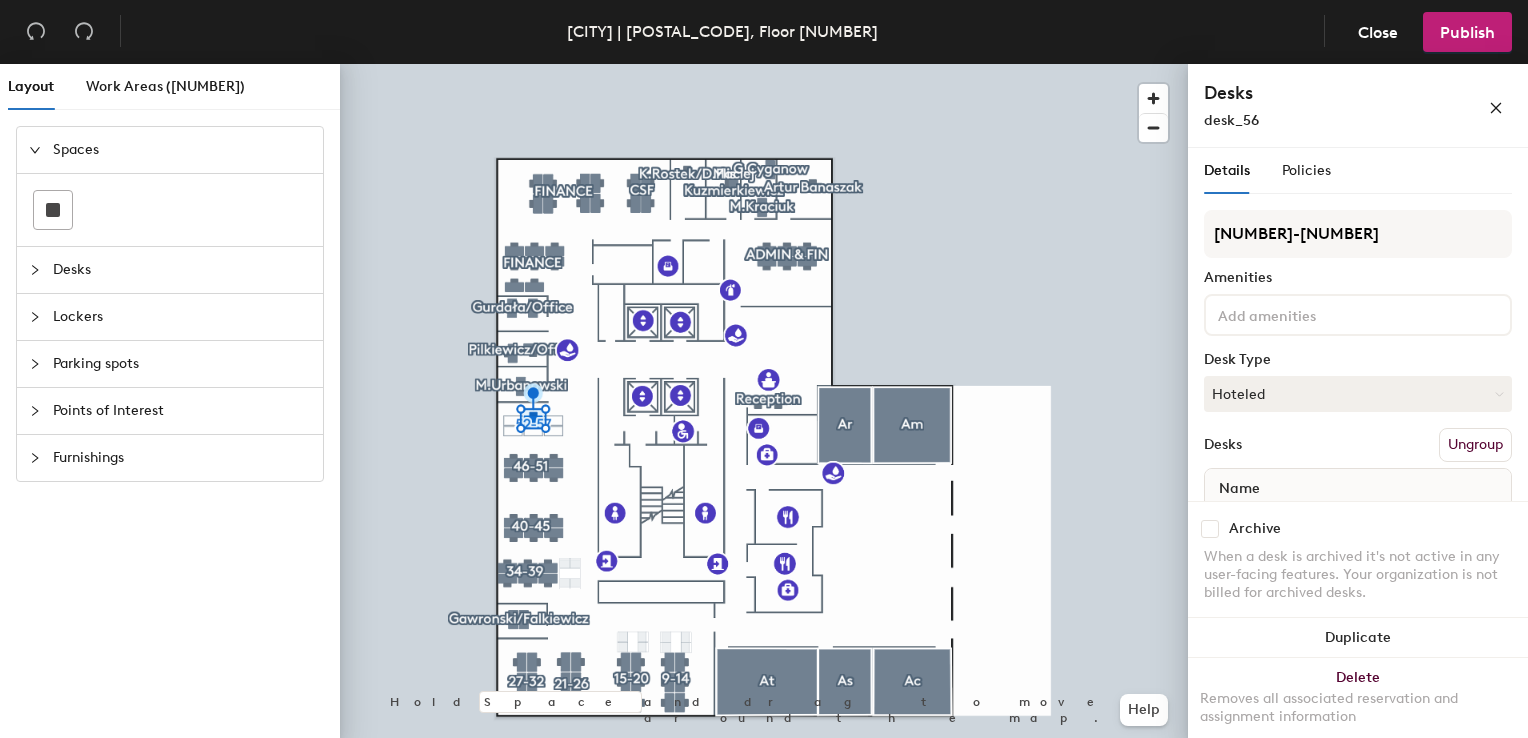 click at bounding box center [1210, 529] 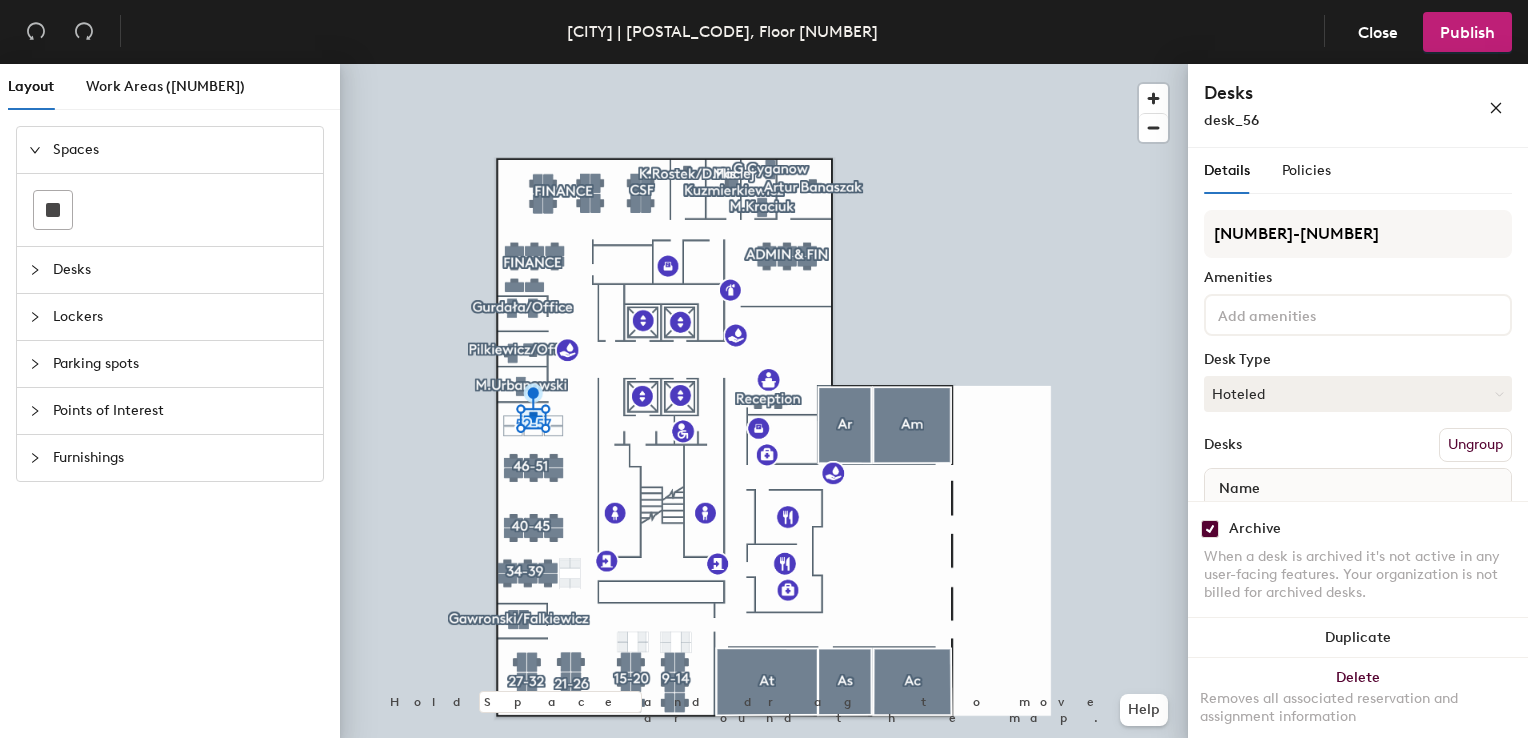 checkbox on "[BOOLEAN]" 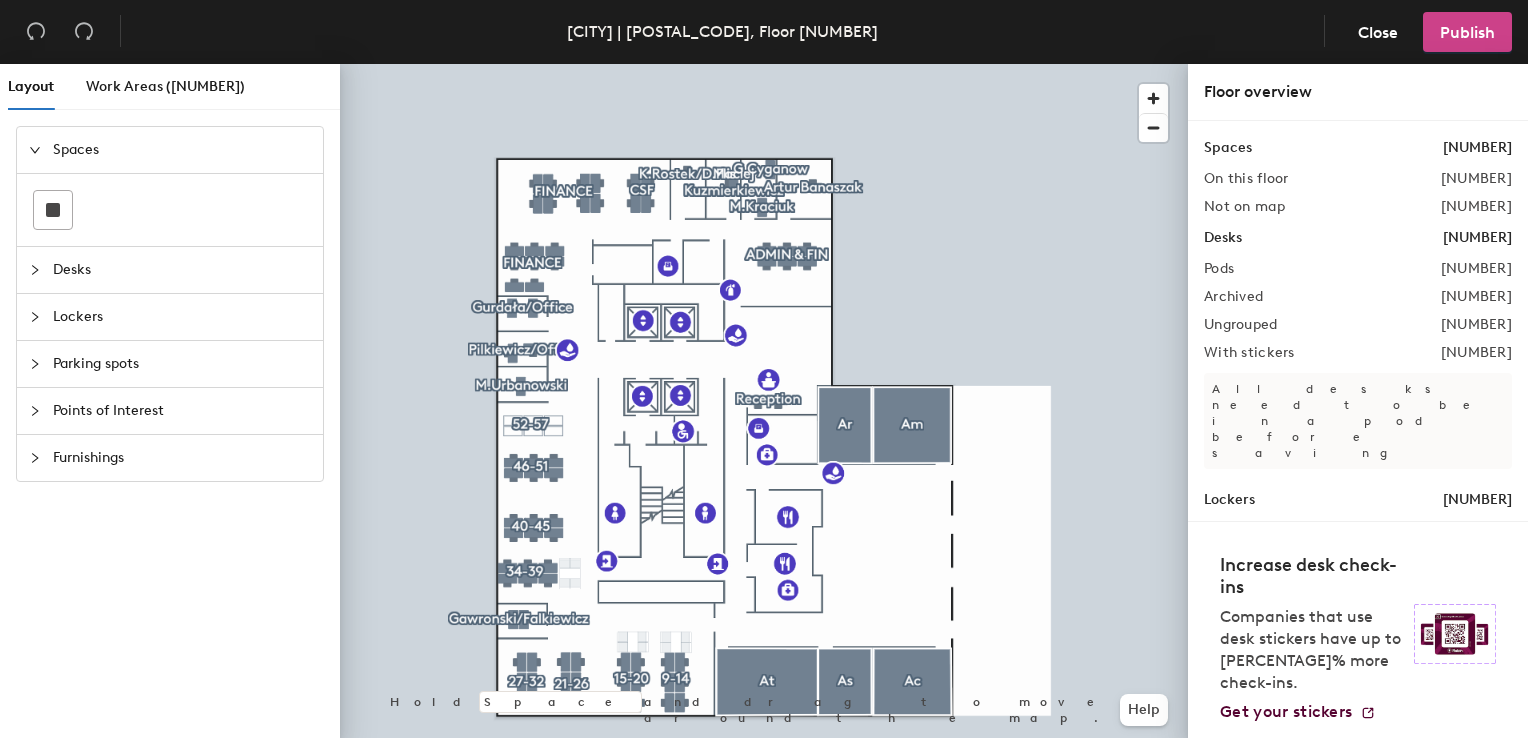 click on "Publish" at bounding box center [1467, 32] 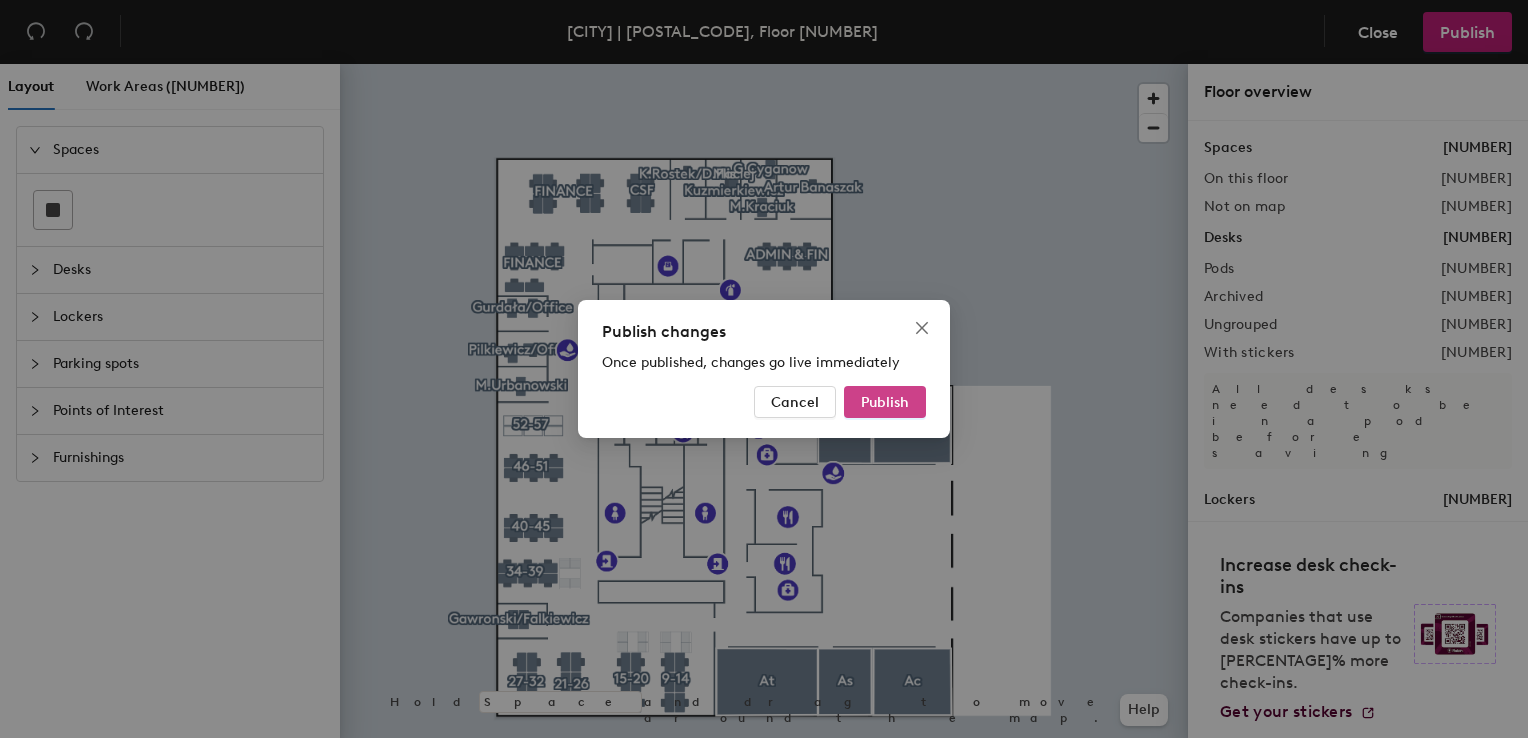 click on "Publish" at bounding box center [885, 402] 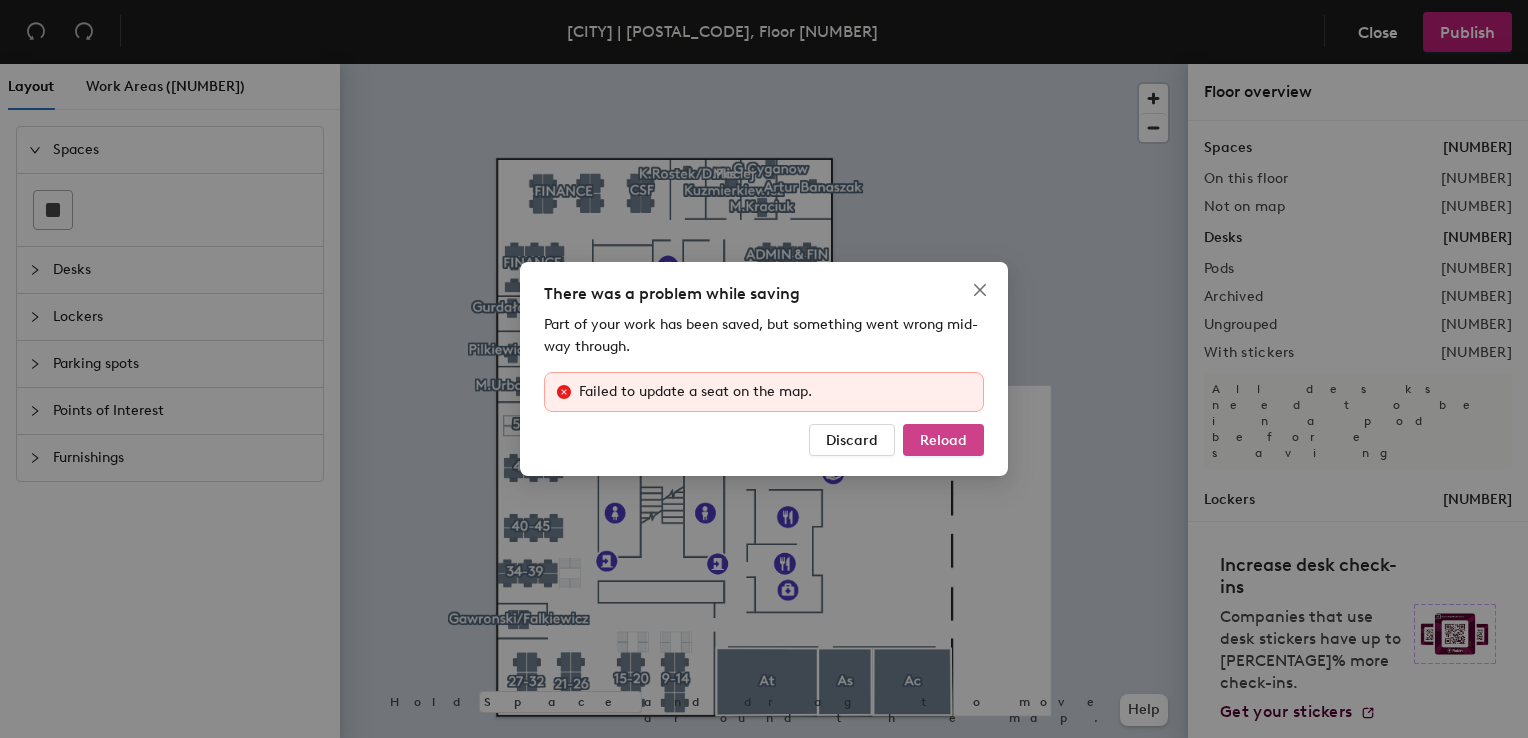 click on "Reload" at bounding box center [943, 440] 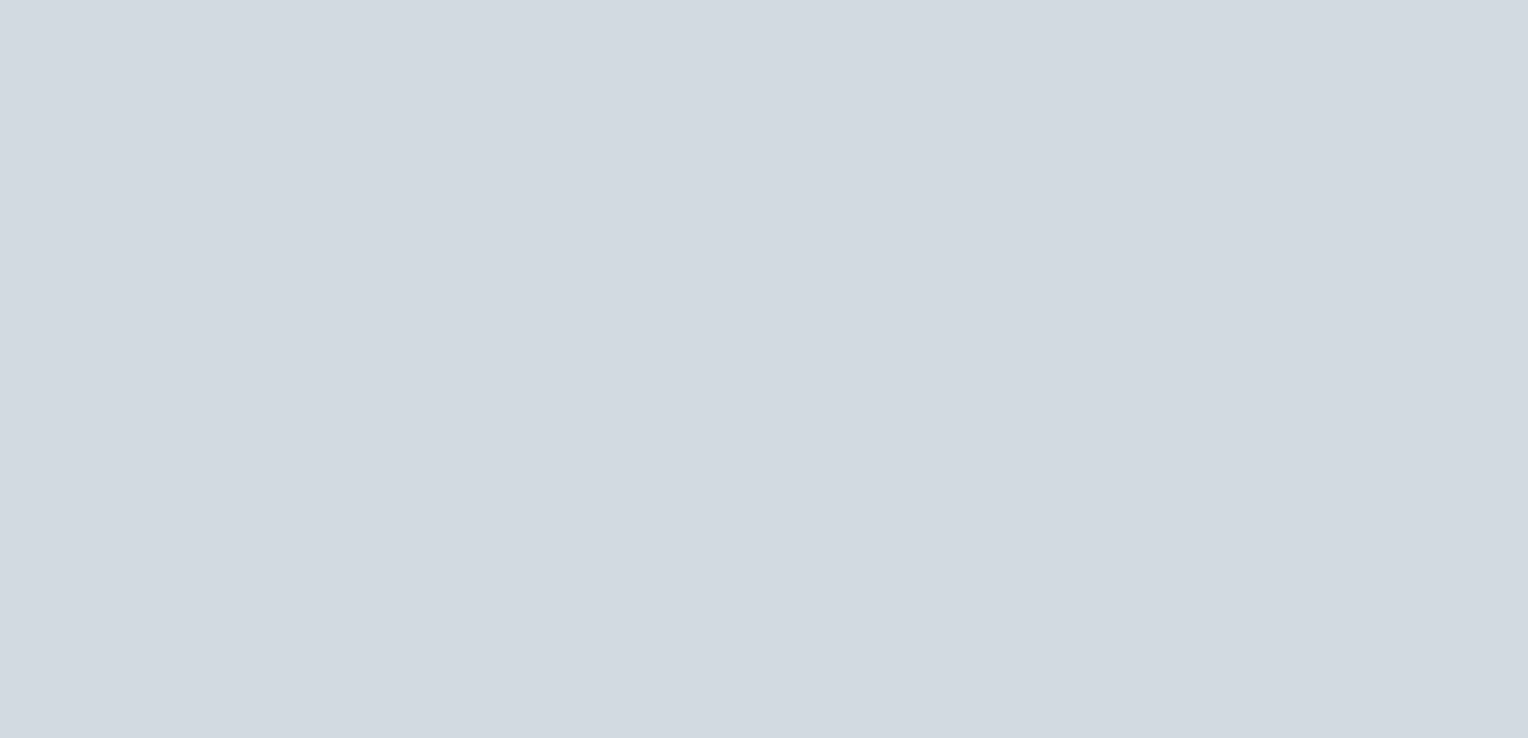 scroll, scrollTop: 0, scrollLeft: 0, axis: both 